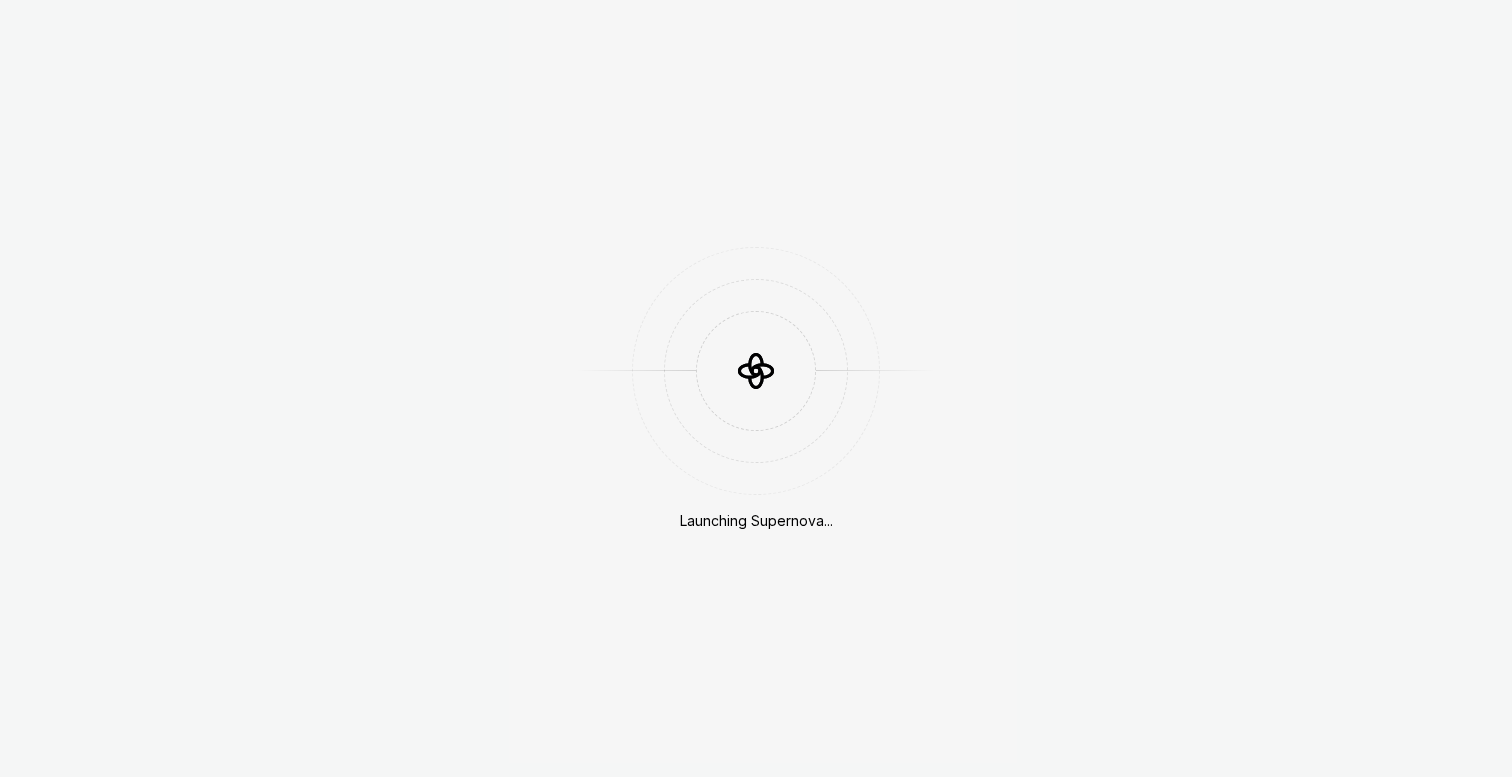 scroll, scrollTop: 0, scrollLeft: 0, axis: both 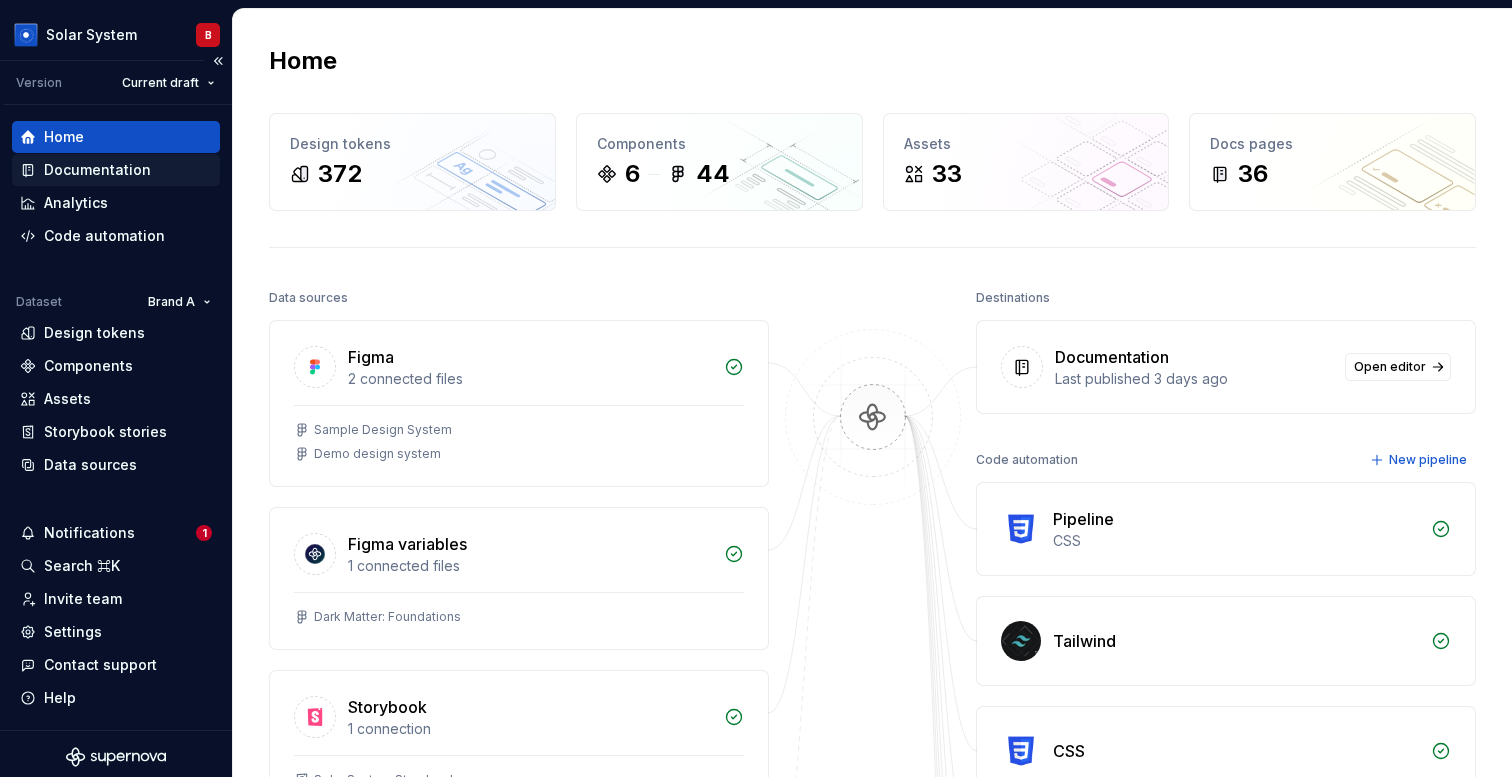 click on "Documentation" at bounding box center (97, 170) 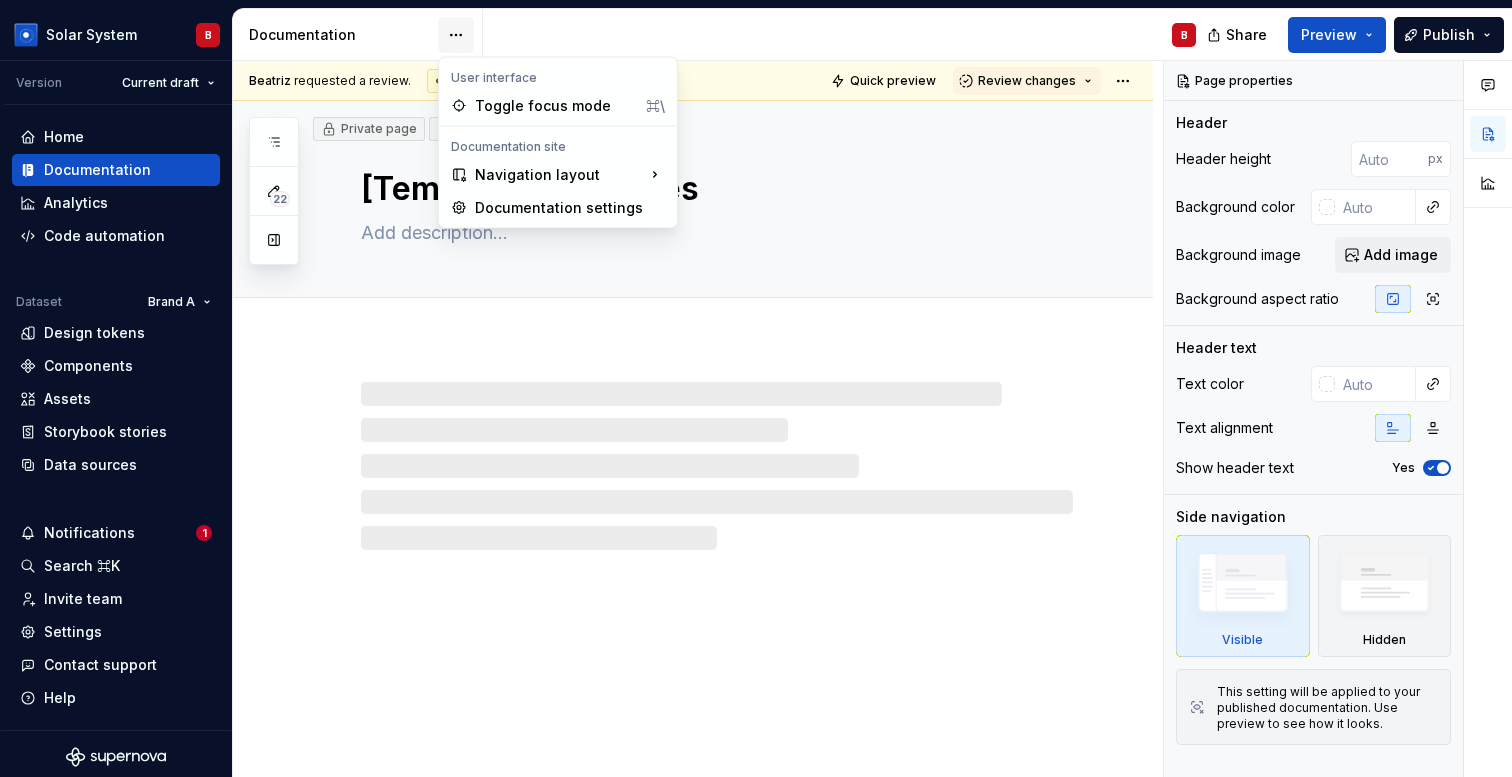 click on "Solar System B Version Current draft Home Documentation Analytics Code automation Dataset Brand A Design tokens Components Assets Storybook stories Data sources Notifications 1 Search ⌘K Invite team Settings Contact support Help Documentation B Share Preview Publish 22 Pages Add
Accessibility guide for tree Page tree.
Navigate the tree with the arrow keys. Common tree hotkeys apply. Further keybindings are available:
enter to execute primary action on focused item
f2 to start renaming the focused item
escape to abort renaming an item
control+d to start dragging selected items
[Templates] [Template] Guidelines B [Template] Guidelines [Template] Guidelines [Template] Component Design Code tab Welcome Foundations Overview Accessibility Color Layout Spacing Typography Semantic tokens Components Component overview Button Design Code Mobile Card Design Engineer Checkbox Design Engineer Form Design Code Switch Design Switch Design Engineer Component blocks Content Overview Glossary Grammar Assets Multiplayer documentation editor  Icons Illustrations Table example Examples" at bounding box center [756, 388] 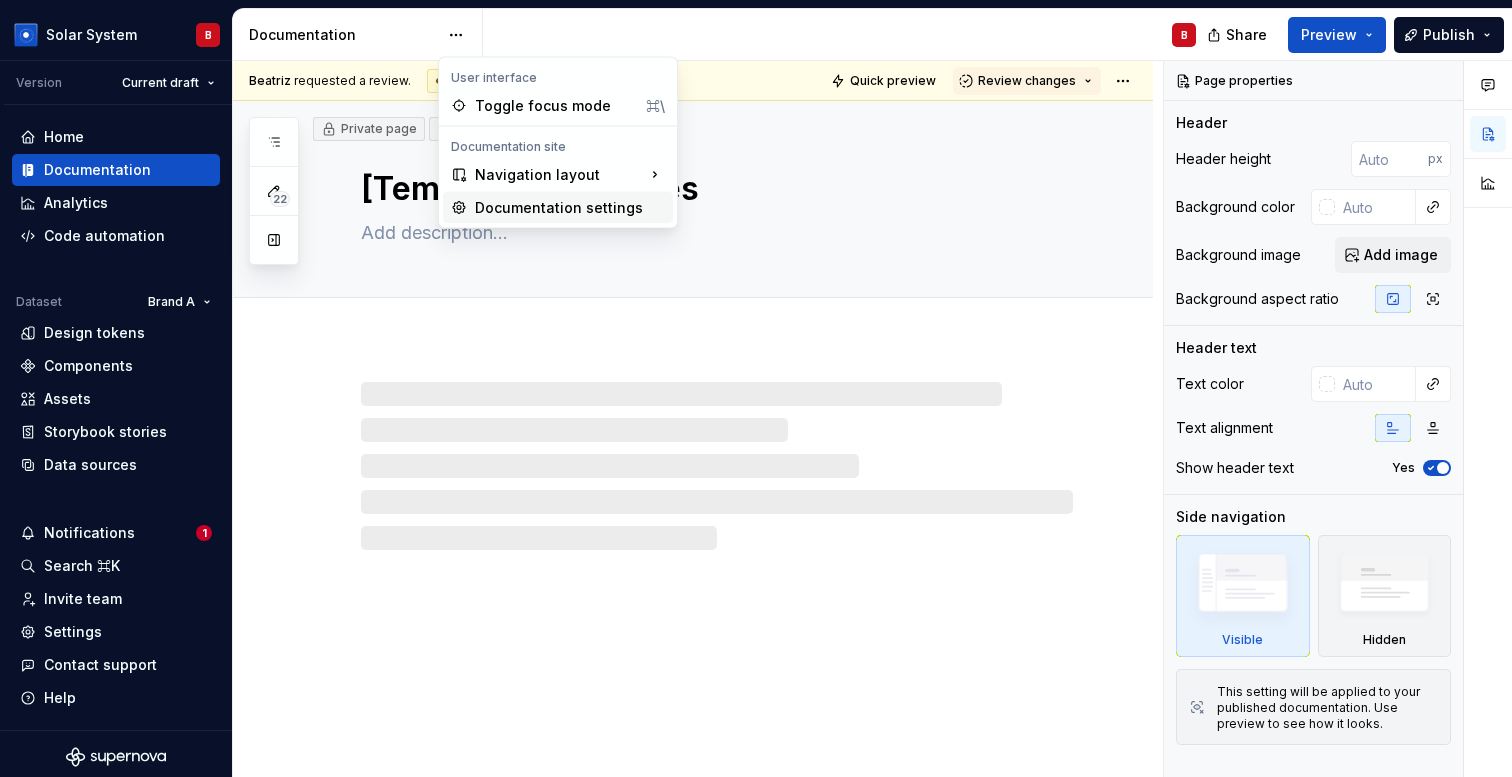click on "Documentation settings" at bounding box center (570, 208) 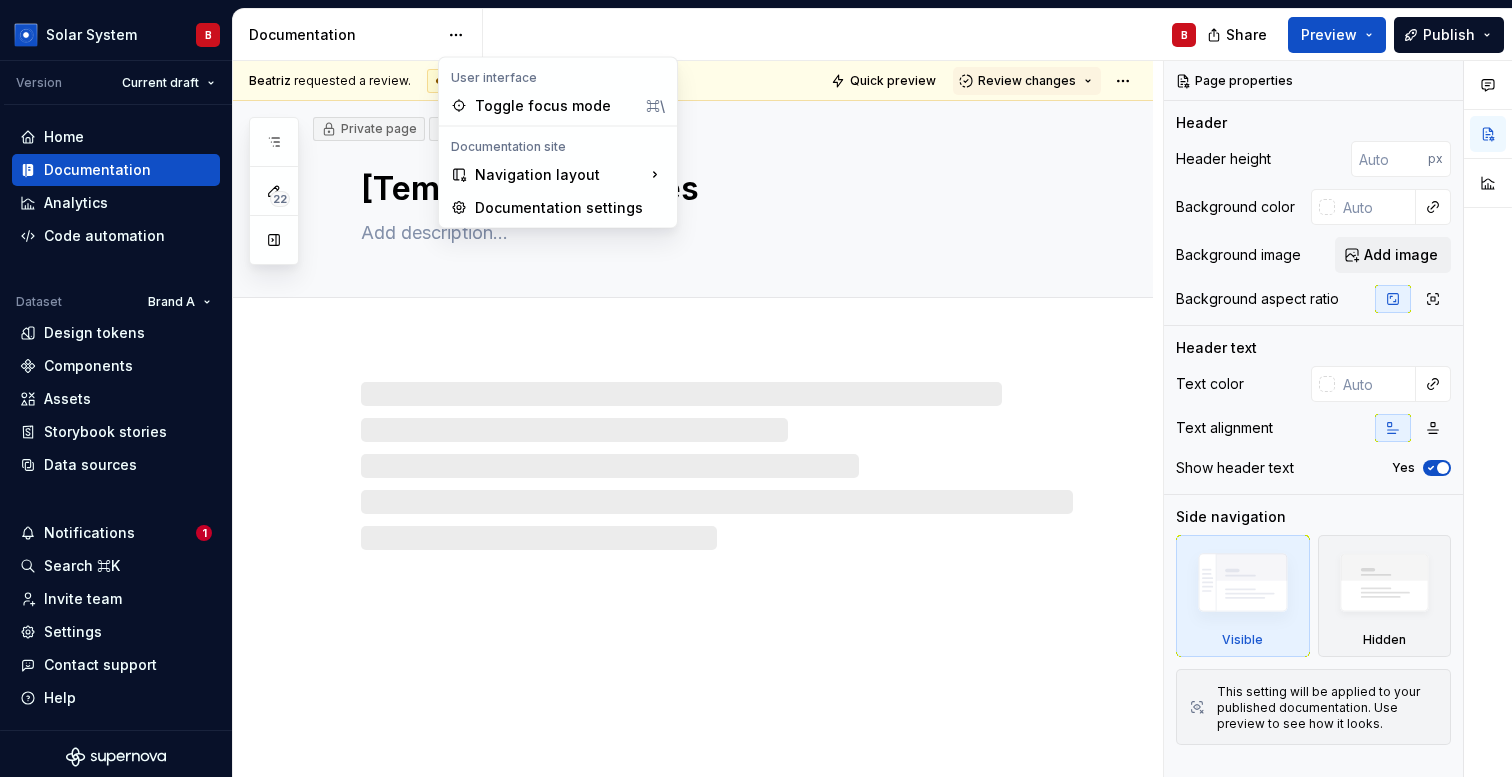 type on "*" 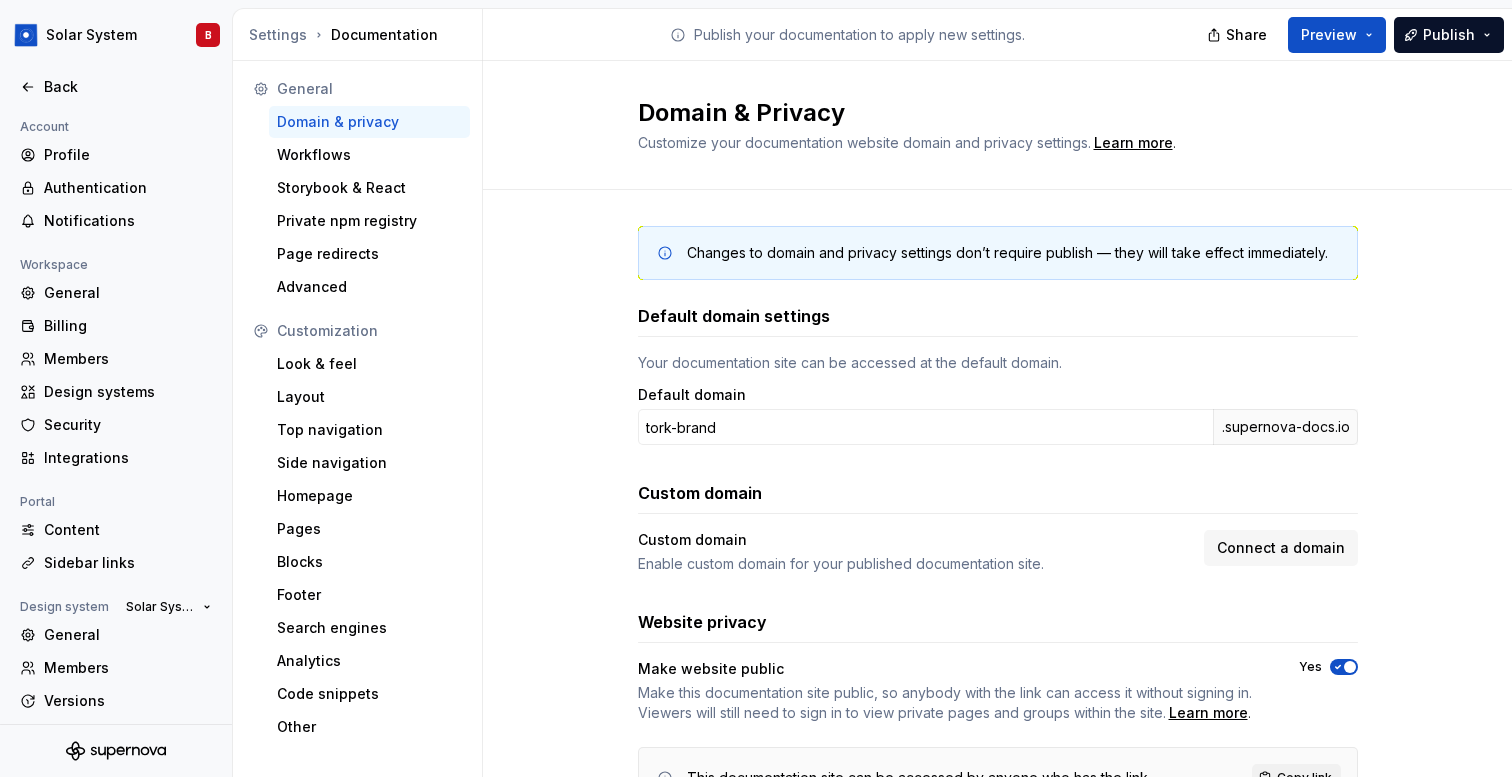 scroll, scrollTop: 99, scrollLeft: 0, axis: vertical 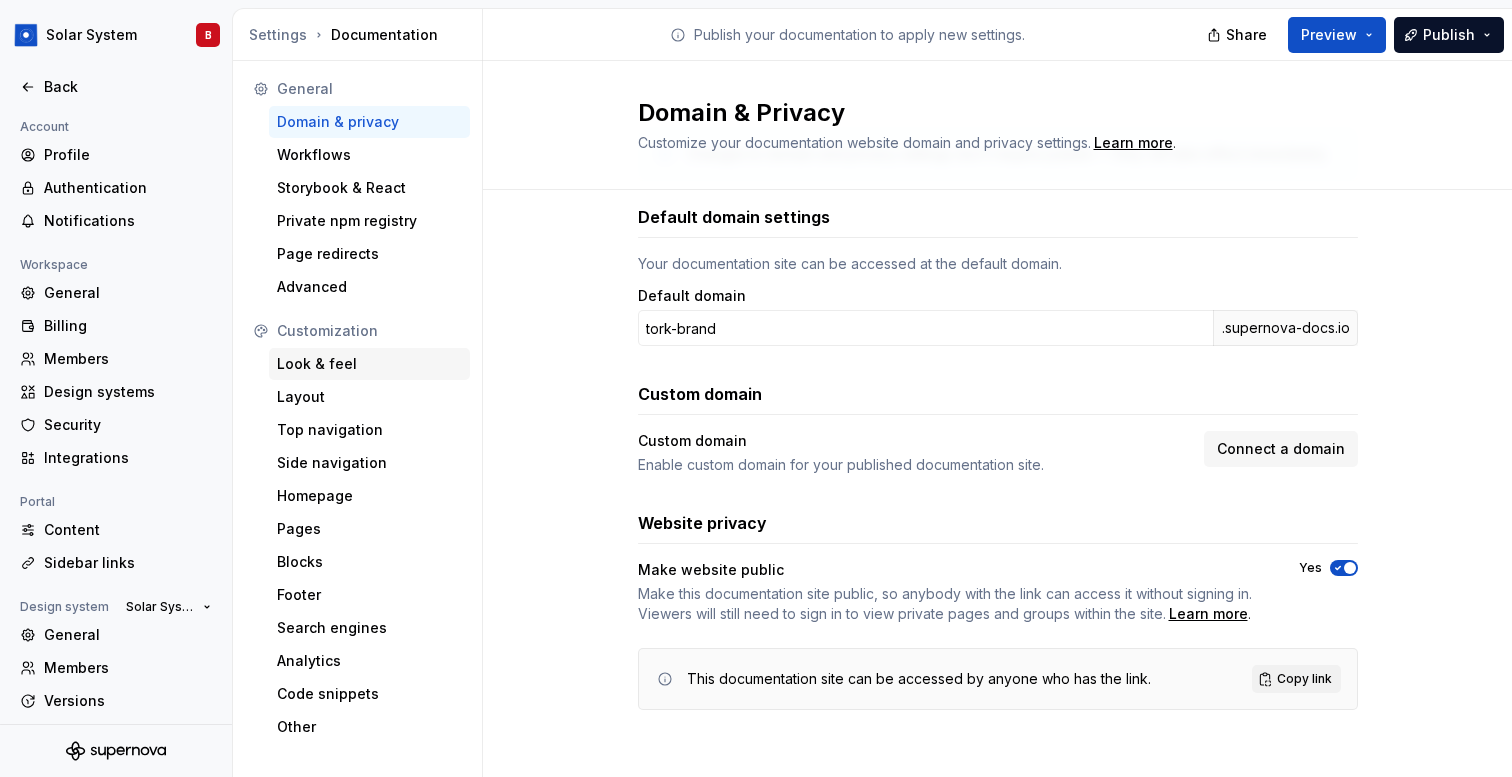 click on "Look & feel" at bounding box center (369, 364) 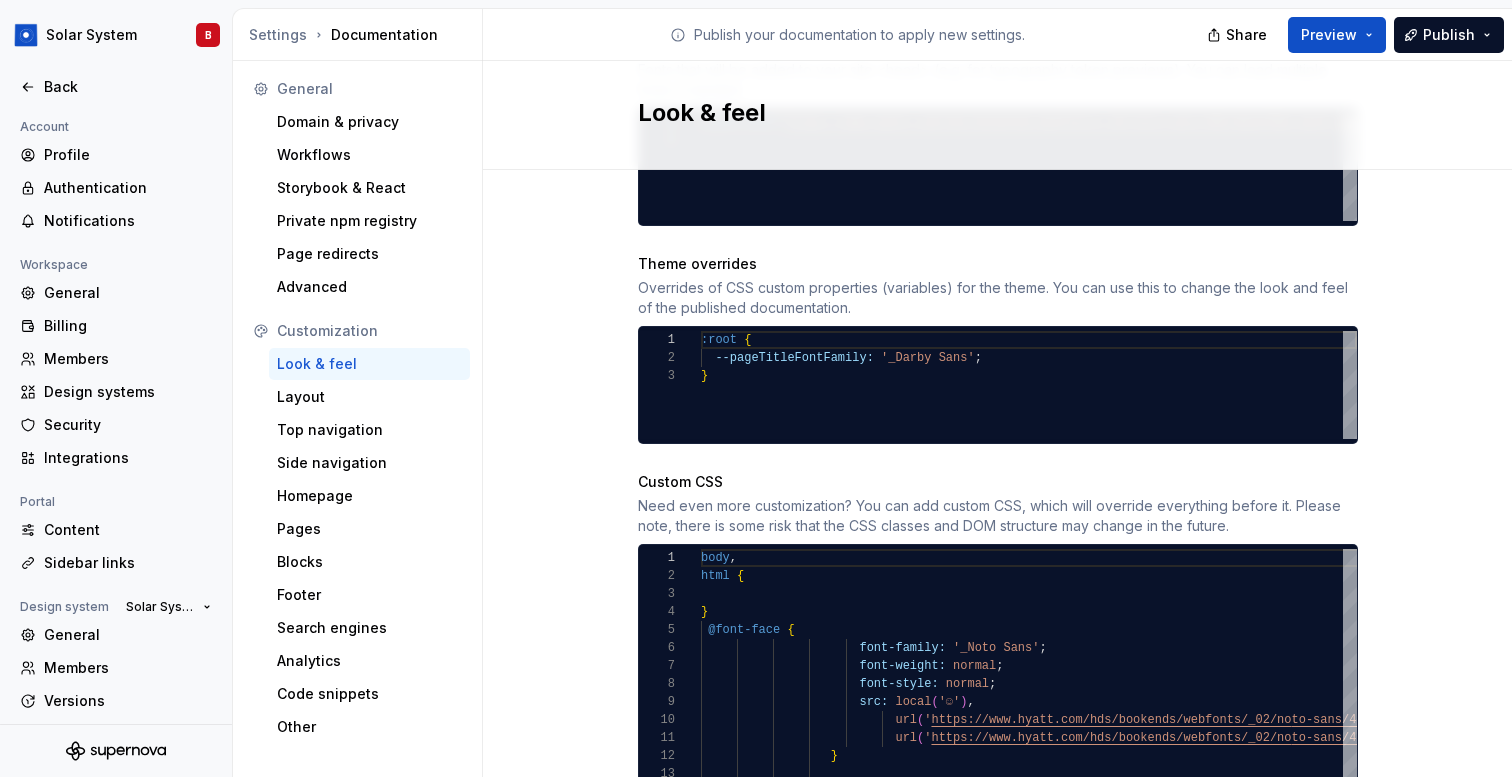scroll, scrollTop: 1001, scrollLeft: 0, axis: vertical 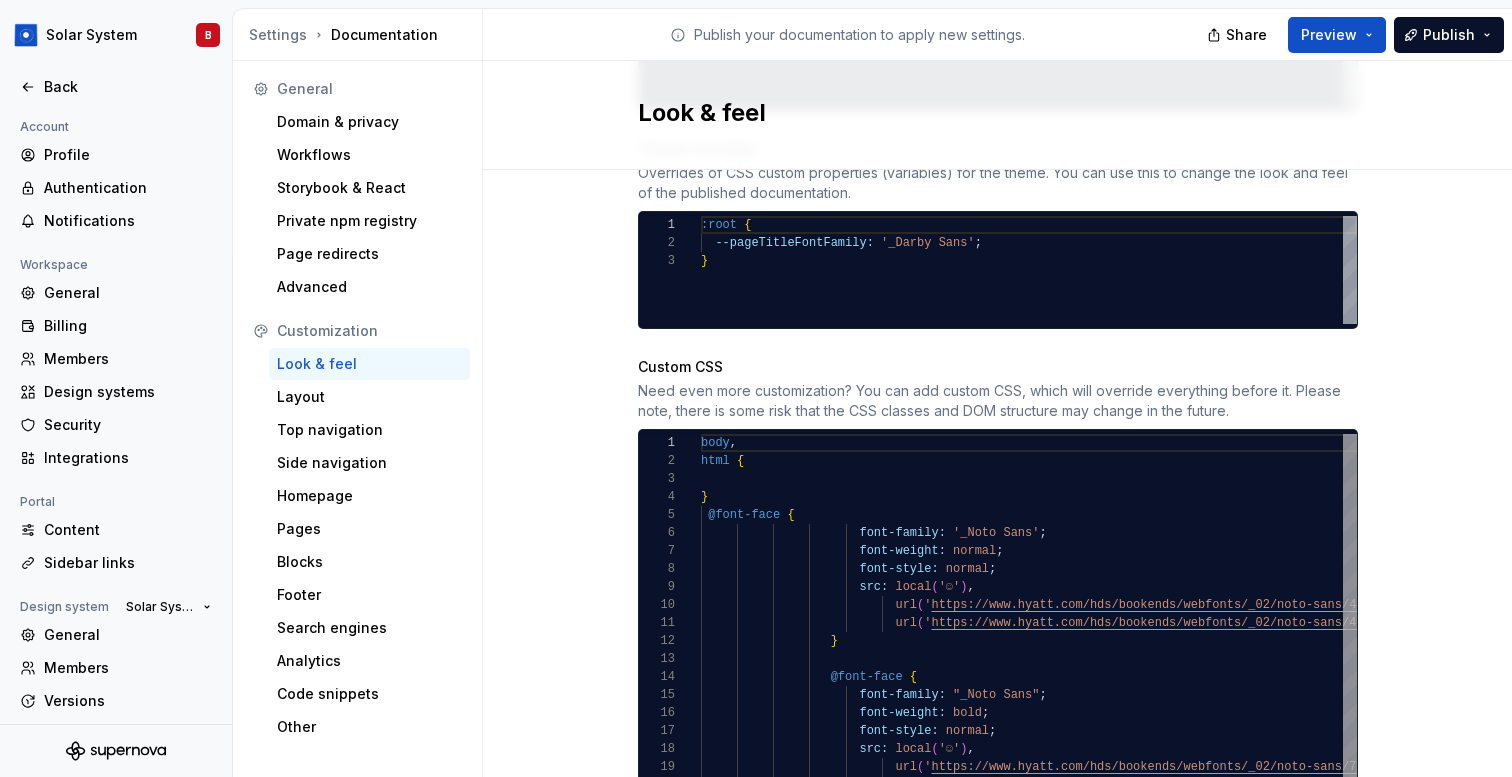 drag, startPoint x: 700, startPoint y: 441, endPoint x: 767, endPoint y: 646, distance: 215.67105 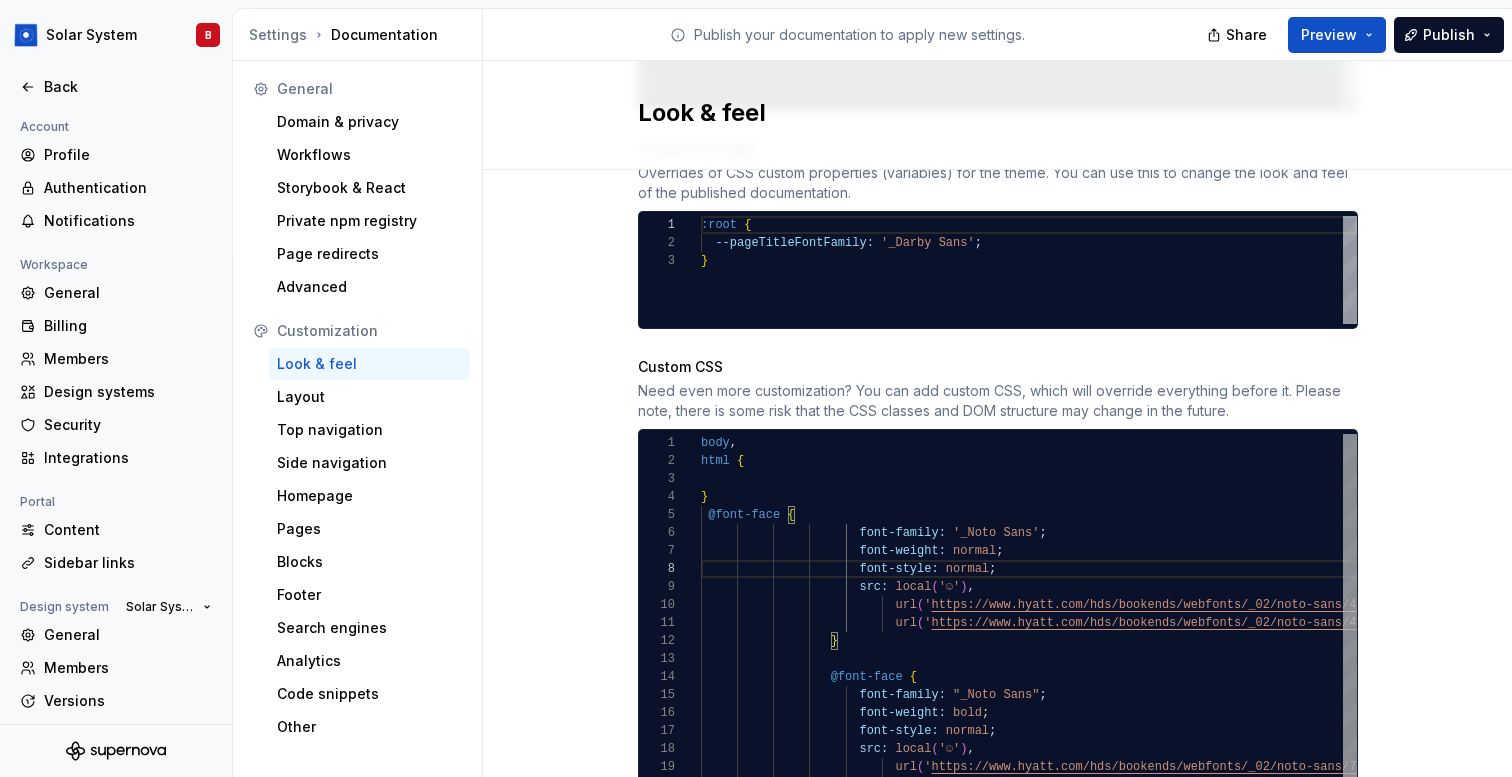 scroll, scrollTop: 0, scrollLeft: 101, axis: horizontal 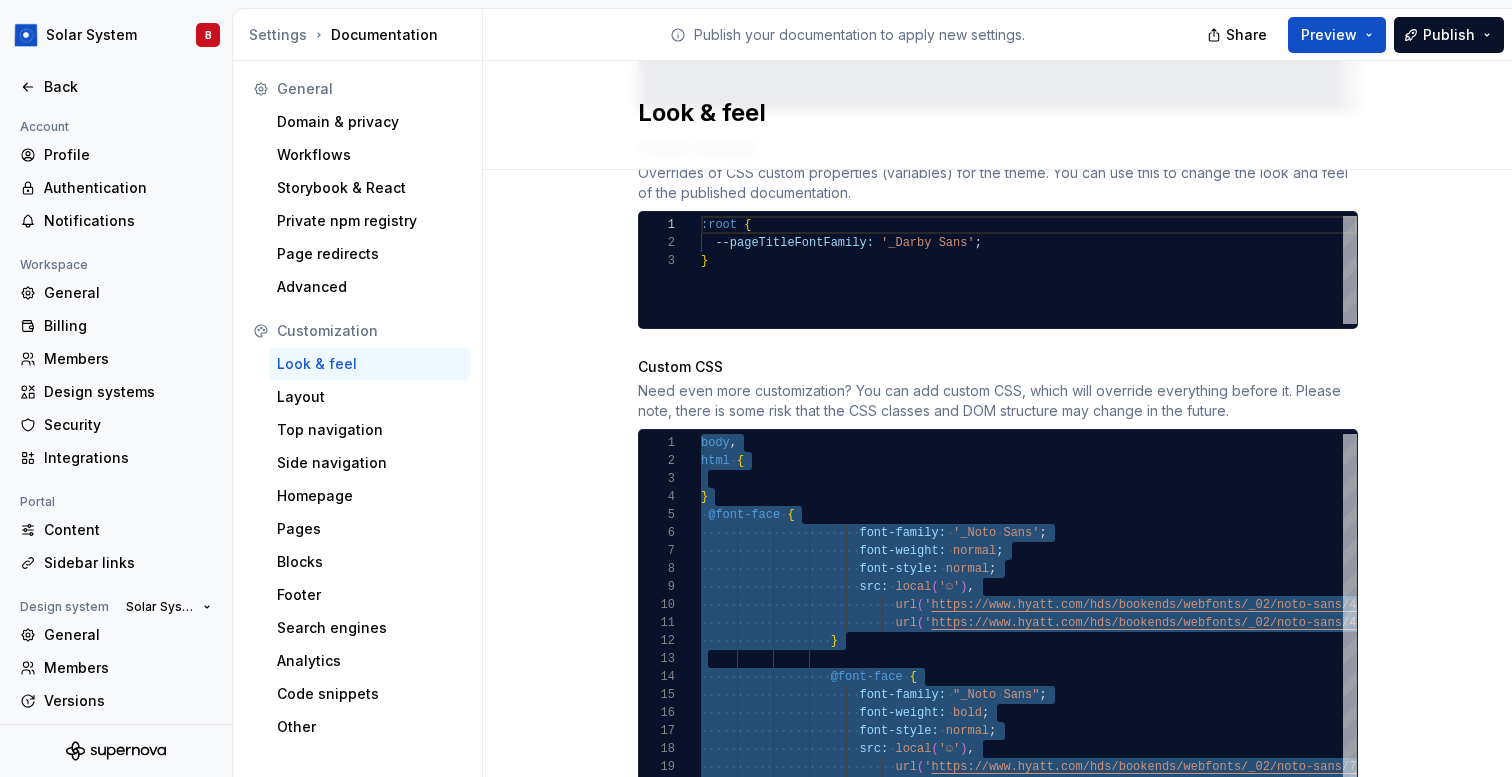 click on "Need even more customization? You can add custom CSS, which will override everything before it. Please note, there is some risk that the CSS classes and DOM structure may change in the future." at bounding box center [998, 401] 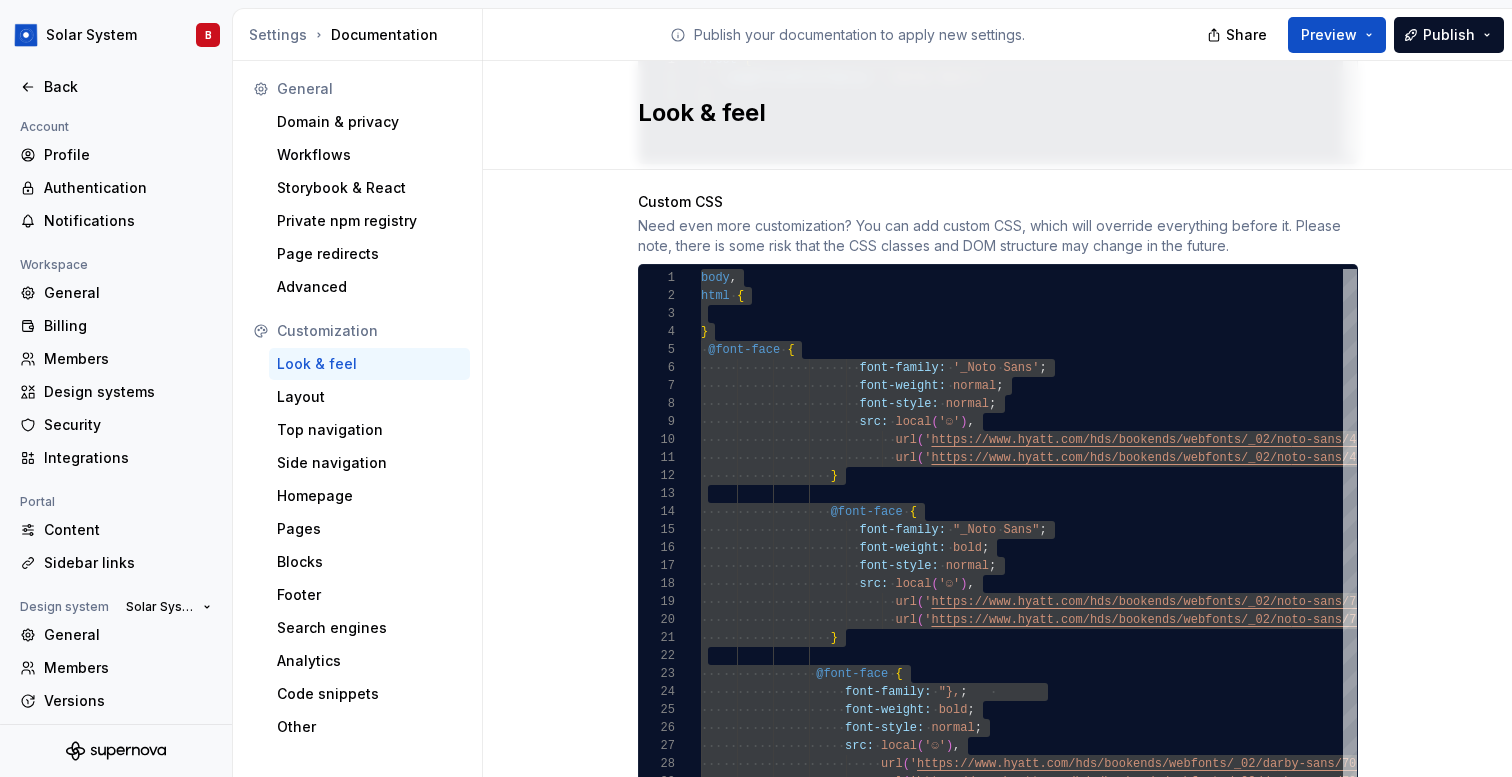 scroll, scrollTop: 1167, scrollLeft: 0, axis: vertical 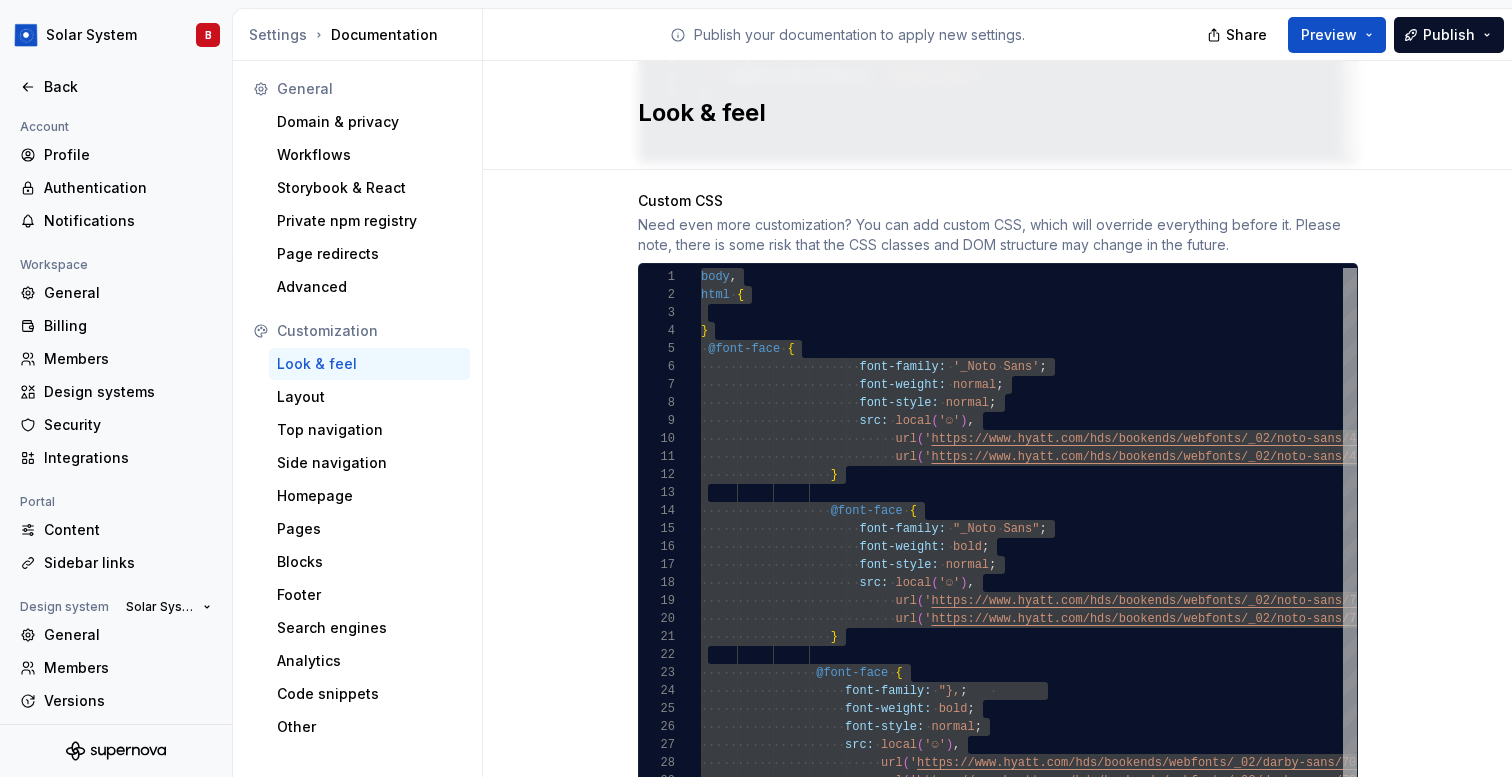 click on "@font-face { font-family: '_Noto Sans' ; font-weight: normal ; font-style: normal ; src: local ( '☺︎' ) , url ( ' https://www.hyatt.com/hds/bookends/webfonts/_02/no to-sans/400/dbeaf8bb-adc6-5bde-c10d-5c972fe8cd1b.woff2 ' ) format ( 'woff2' ) , url ( ' https://www.hyatt.com/hds/bookends/webfonts/_02/no to-sans/400/ed51f753-9548-25bd-f509-1f8983f6759f.woff ' ) format ( 'woff' ) ; } @font-face { font-family: "_Noto Sans" ; font-weight: bold ; font-style: ;" at bounding box center (1282, 553) 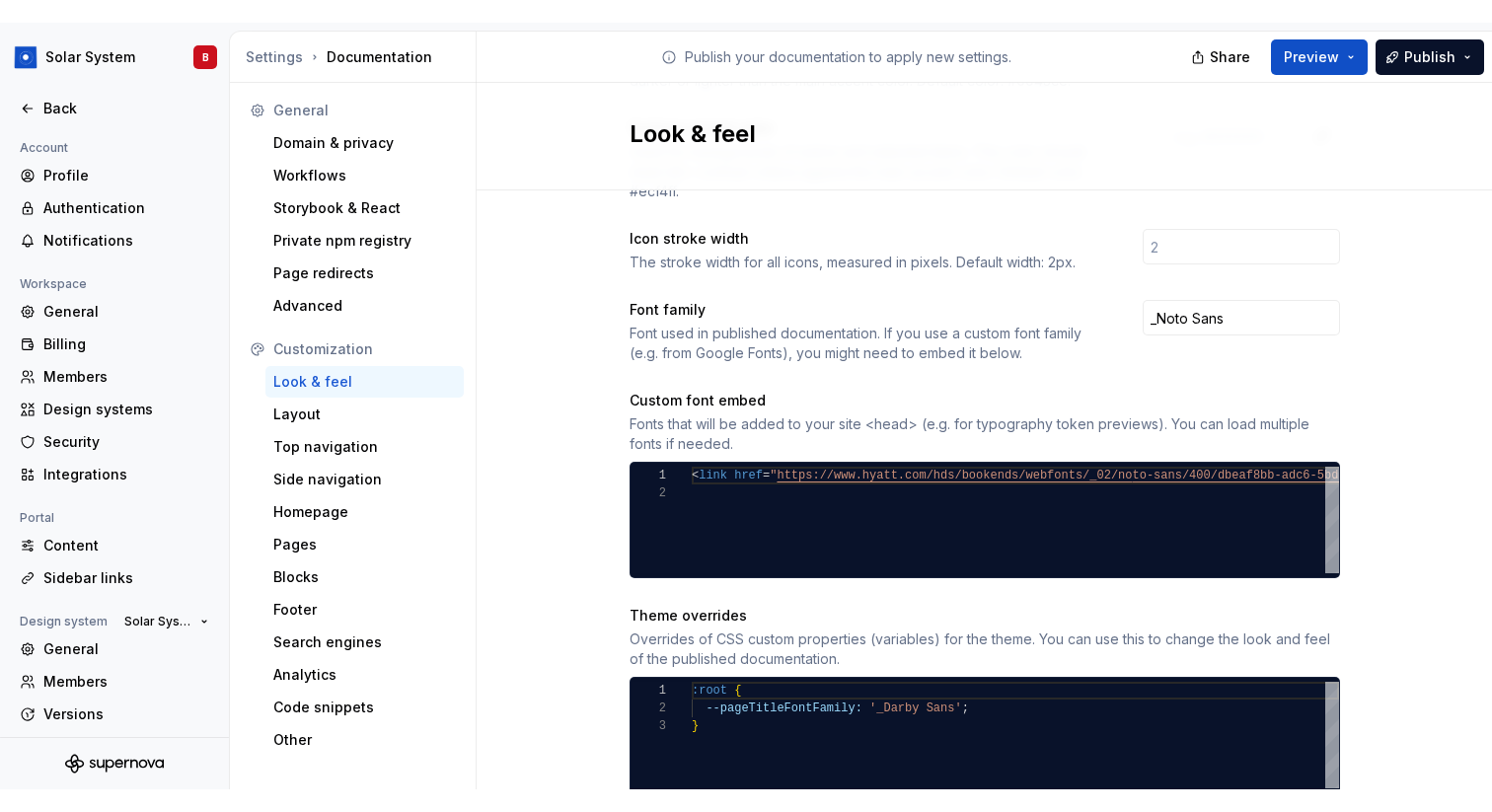 scroll, scrollTop: 528, scrollLeft: 0, axis: vertical 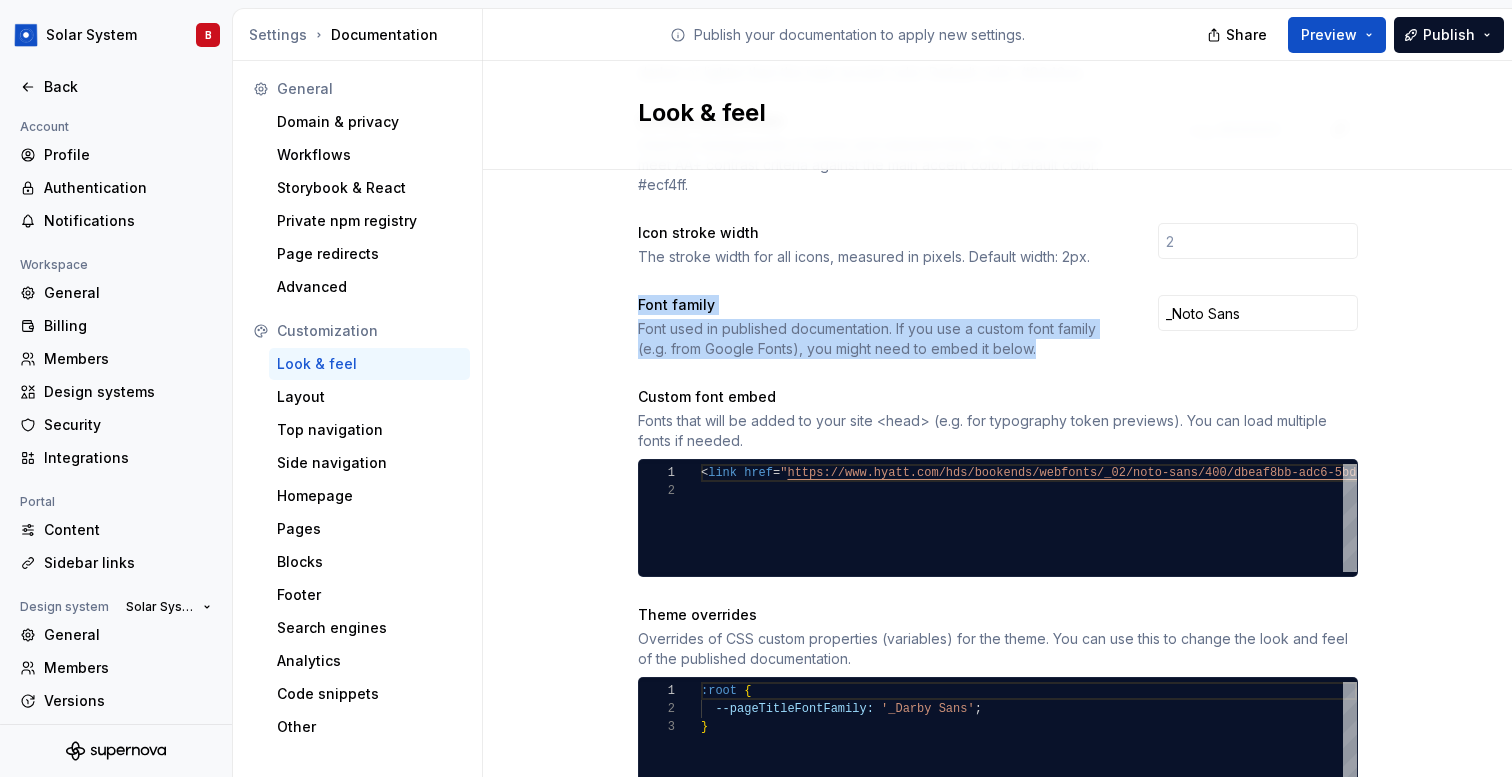 copy on "Font family Font used in published documentation. If you use a custom font family (e.g. from Google Fonts), you might need to embed it below." 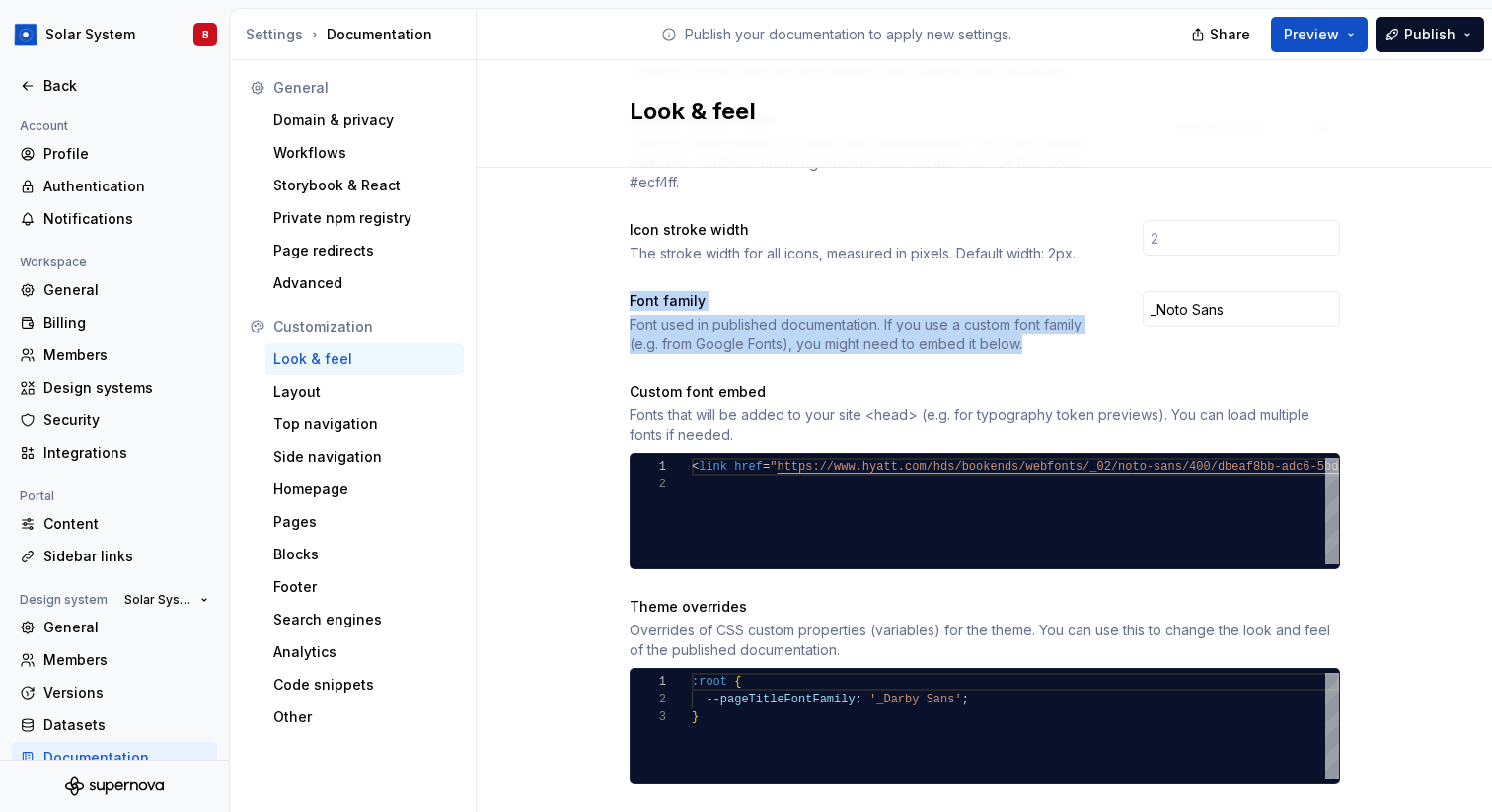 click on "Site logo A company logo that will be displayed on all pages on your documentation site. We recommend using a 200 x 30px .svg or .png file.         Add image Site logo height The height of your site logo in the top navigation bar, measured in pixels. Site favicon The favicon that will be used for your documentation site. We recommend using a 32 x 32px .png file. Using legacy .ico is not recommended. Add image Accent color This is your main accent color, used for all links, selected states, and active items. Default color: #0f62fe. Alternative accent color Used in hover states for links, selected items, and active states. Usually darker or lighter than the main accent color. Default color: #0043ce. Surface accent color Used for backgrounds of active and selected items. This color should meet AA+ contrast criteria against the main accent color. Default color: #ecf4ff. Icon stroke width The stroke width for all icons, measured in pixels. Default width: 2px. Font family _Noto Sans Custom font embed 1 2 < link" at bounding box center [985, 559] 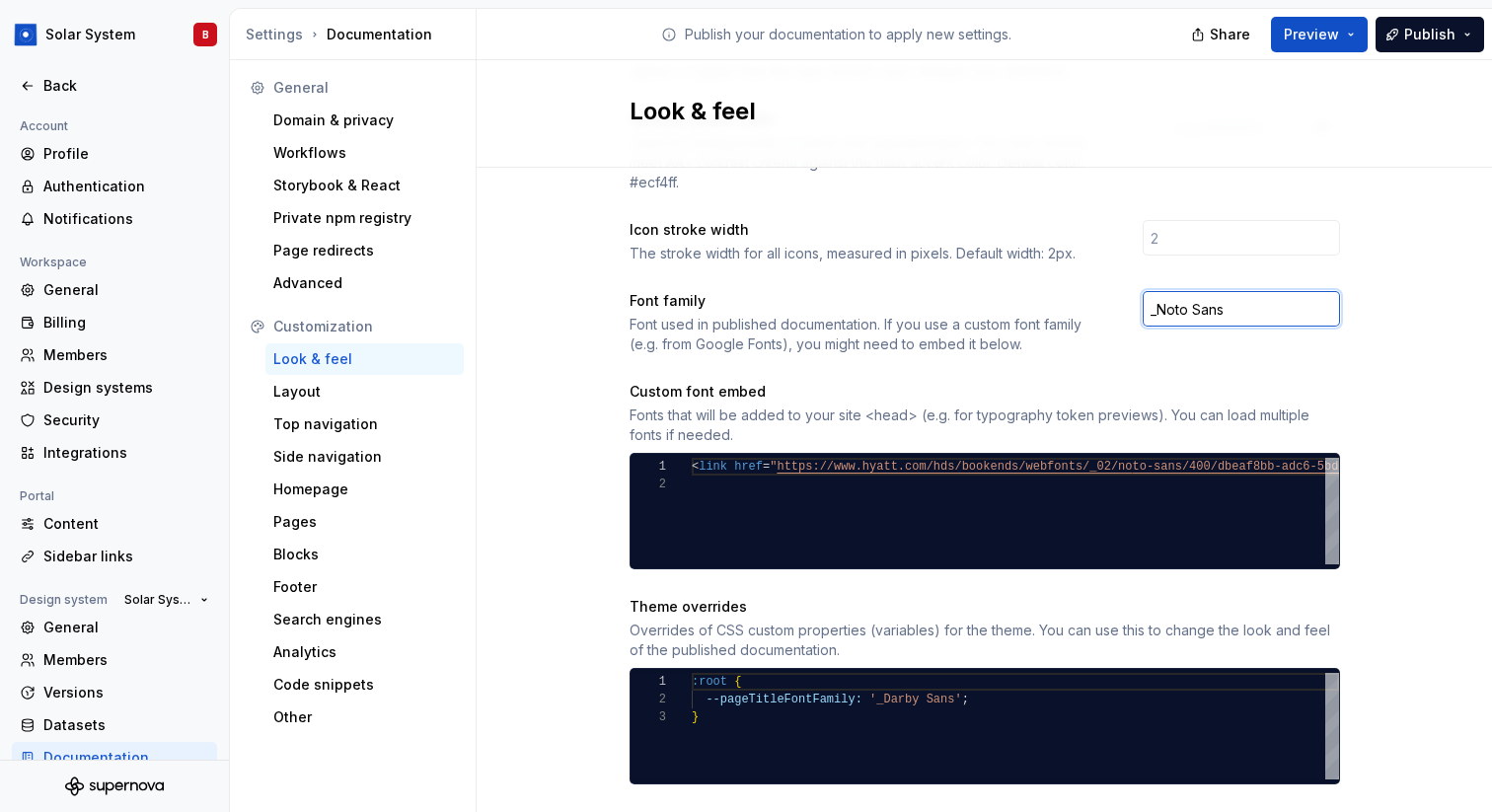 click on "_Noto Sans" at bounding box center [1241, 309] 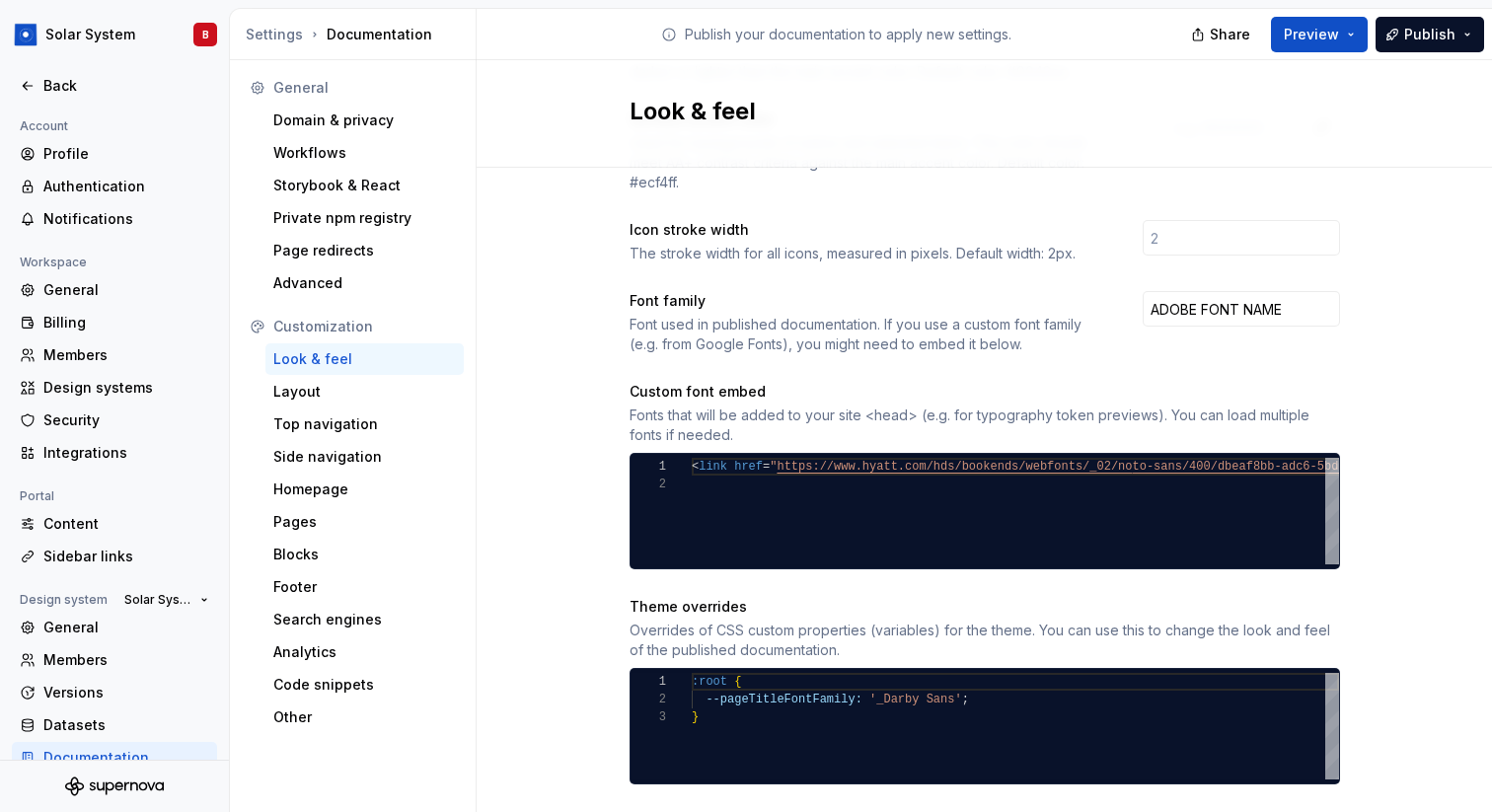 click on "Custom font embed" at bounding box center (985, 392) 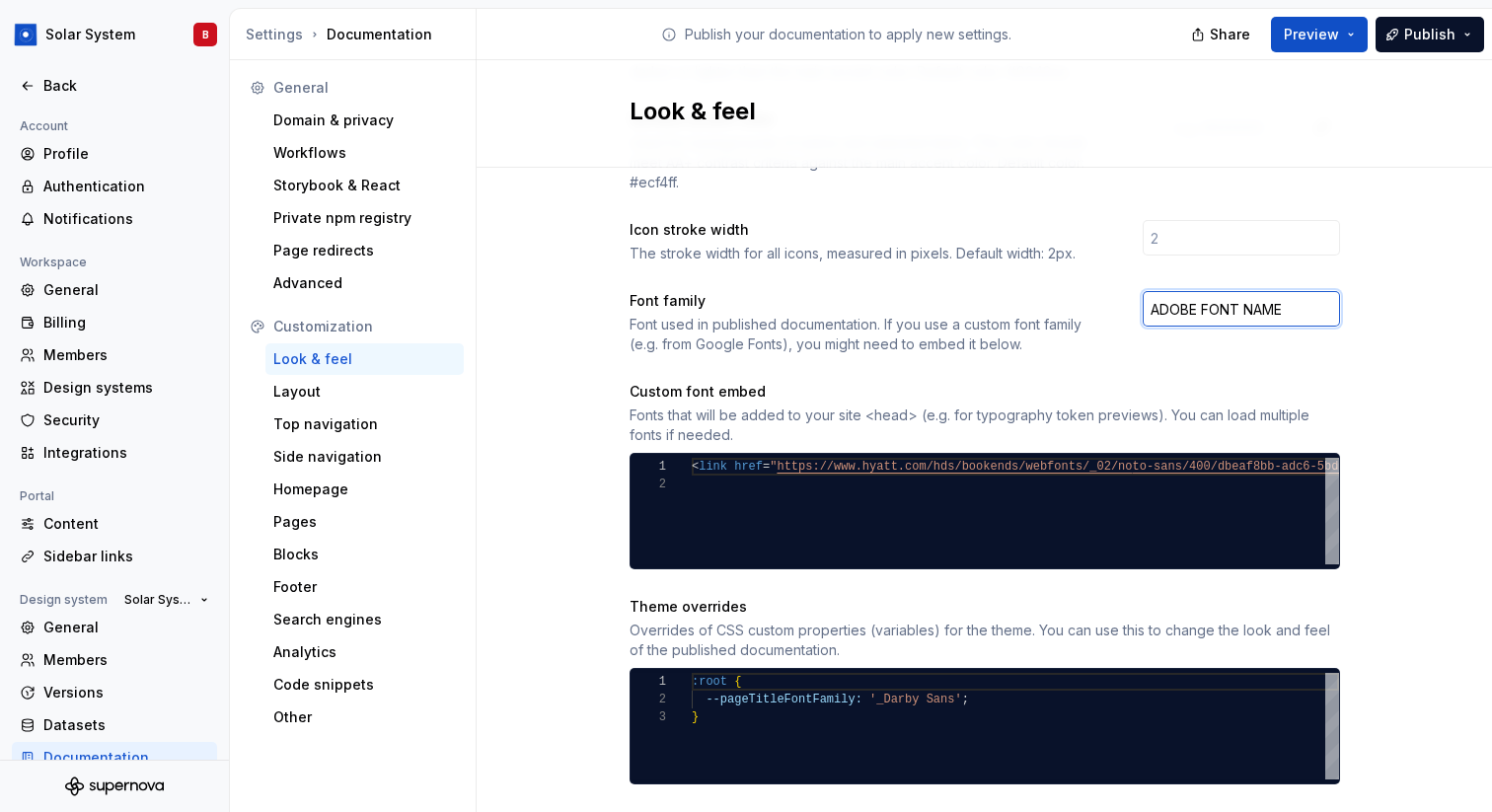 click on "ADOBE FONT NAME" at bounding box center (1241, 309) 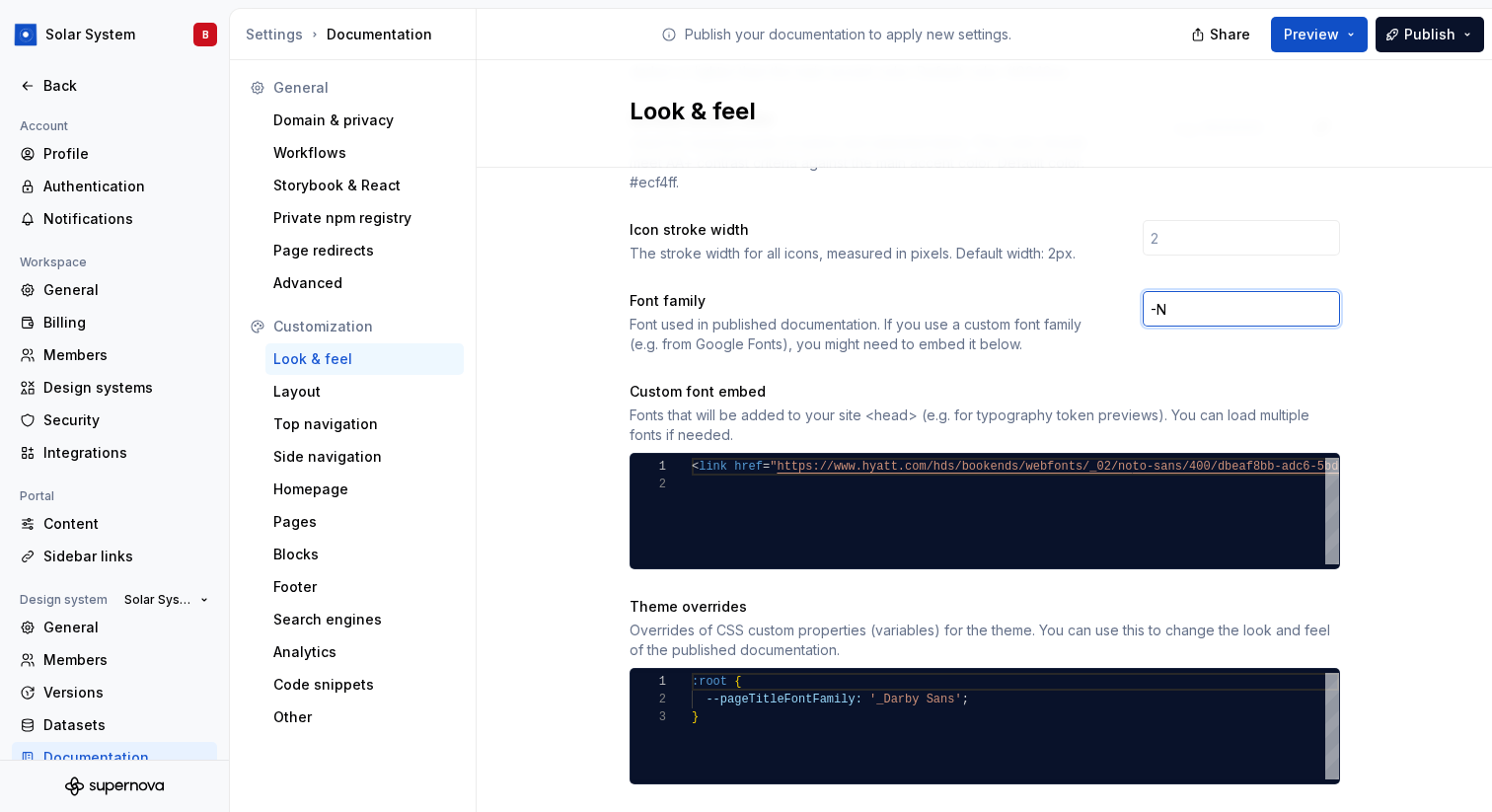 type on "-" 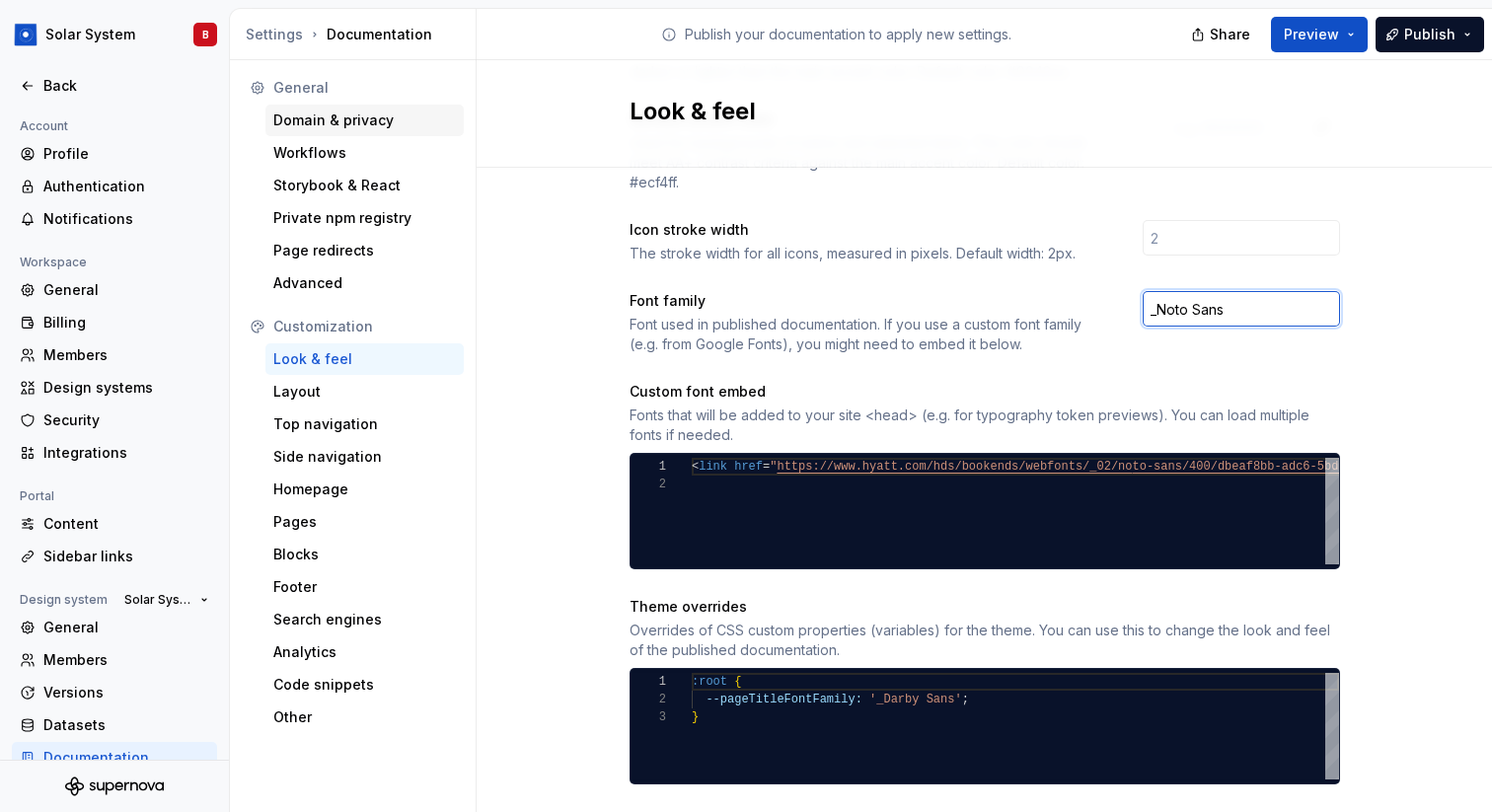 type on "_Noto Sans" 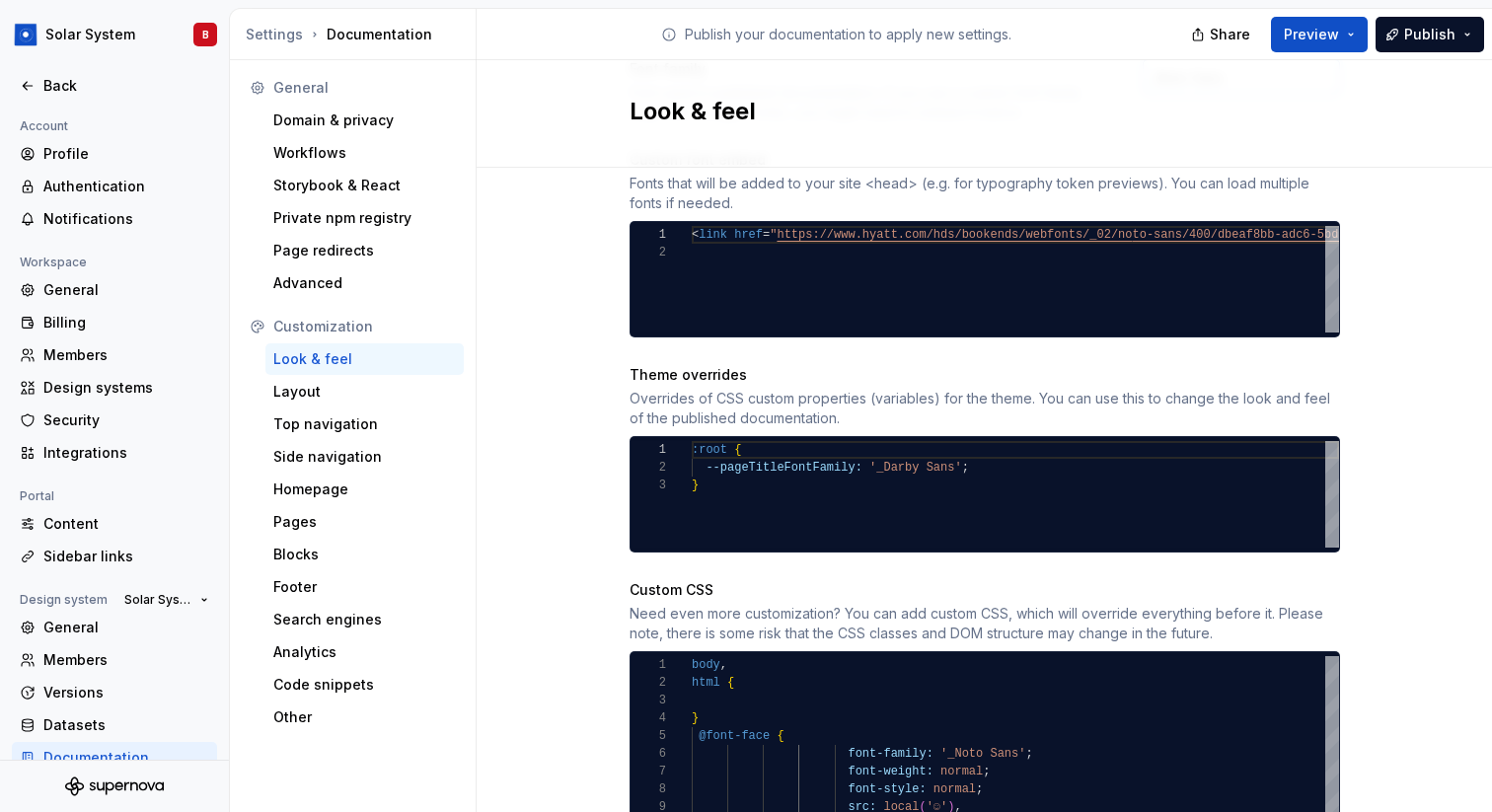 scroll, scrollTop: 1225, scrollLeft: 0, axis: vertical 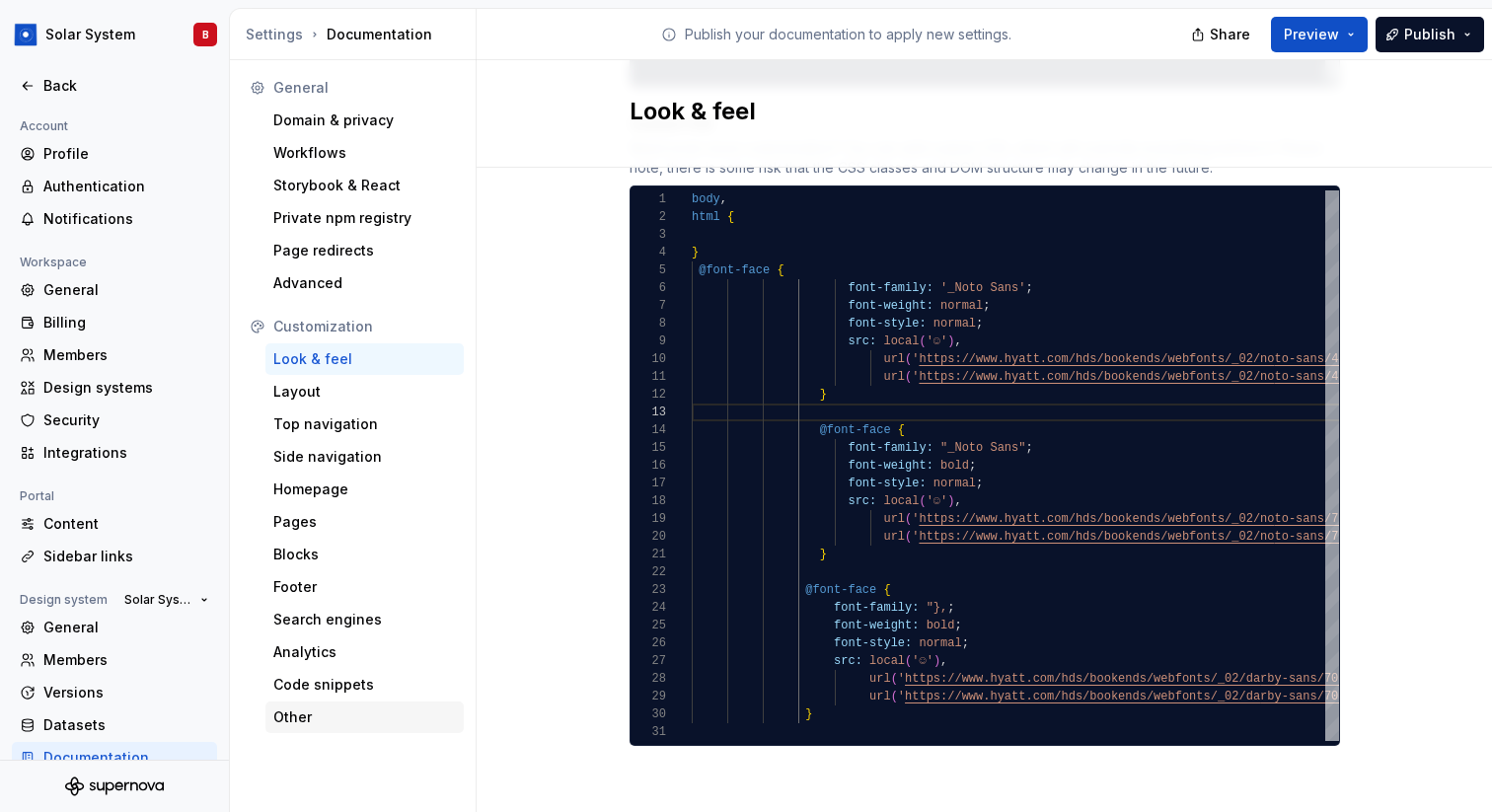 click on "Other" at bounding box center (364, 717) 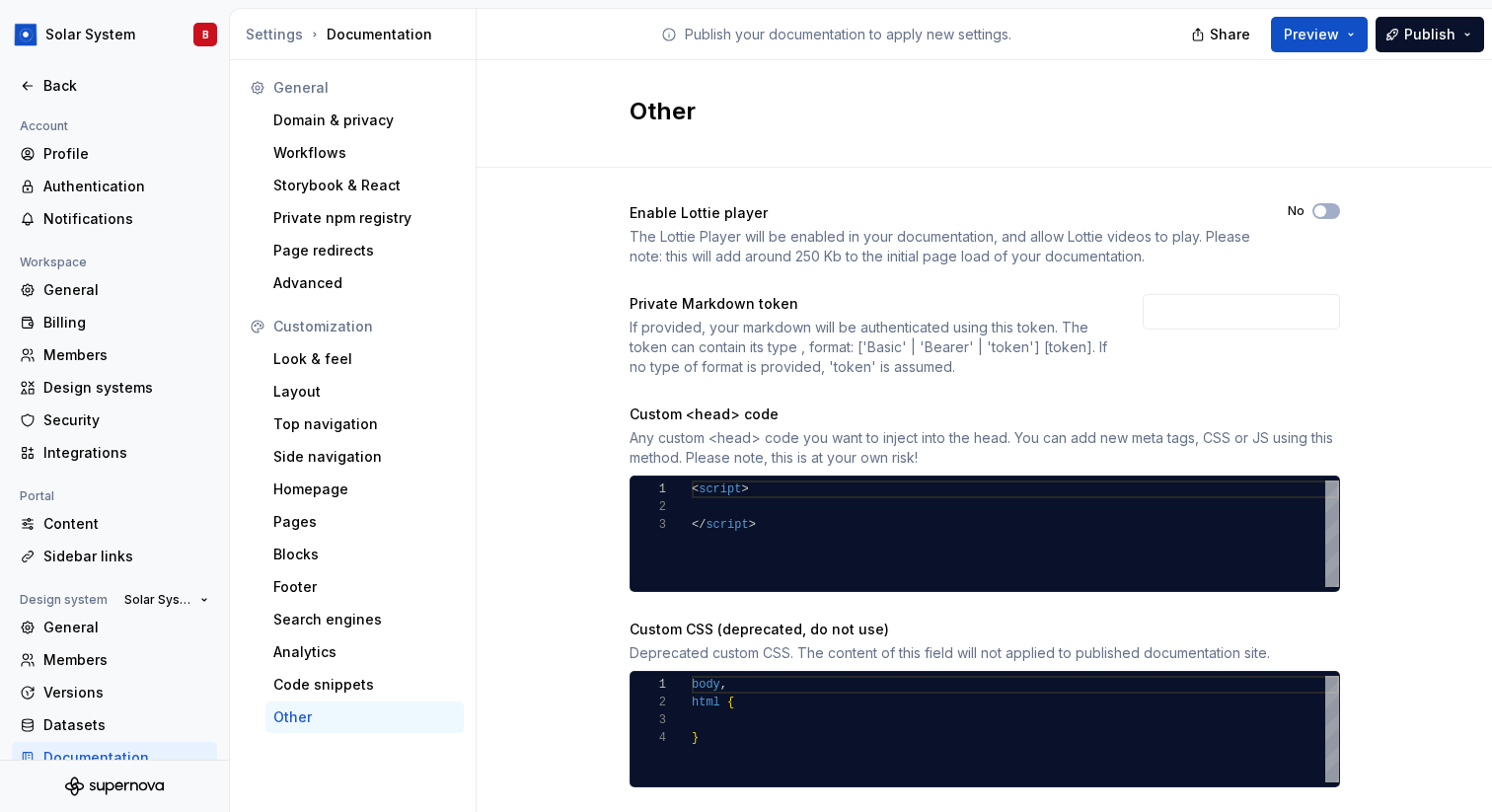 scroll, scrollTop: 41, scrollLeft: 0, axis: vertical 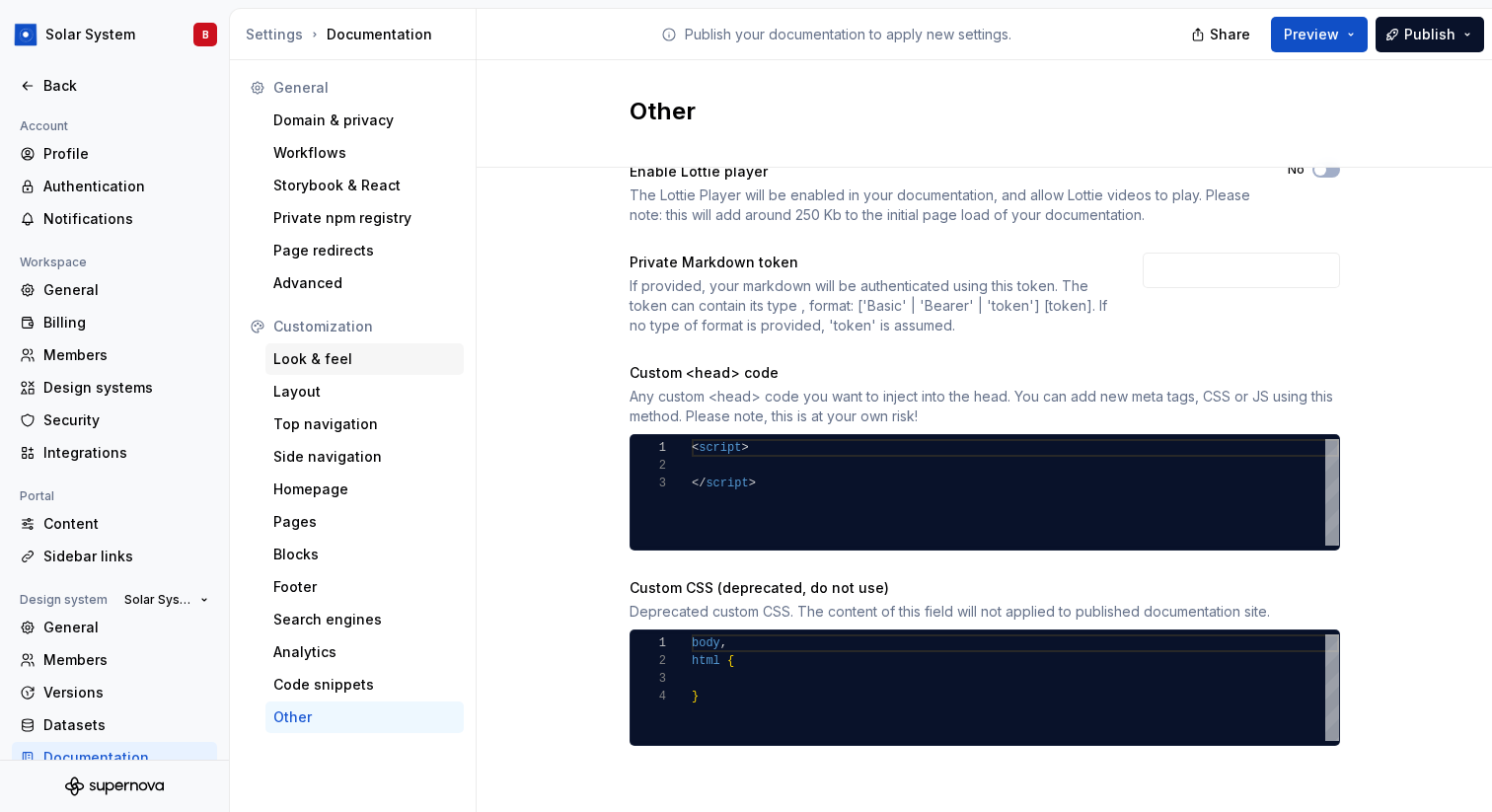 click on "Look & feel" at bounding box center [364, 359] 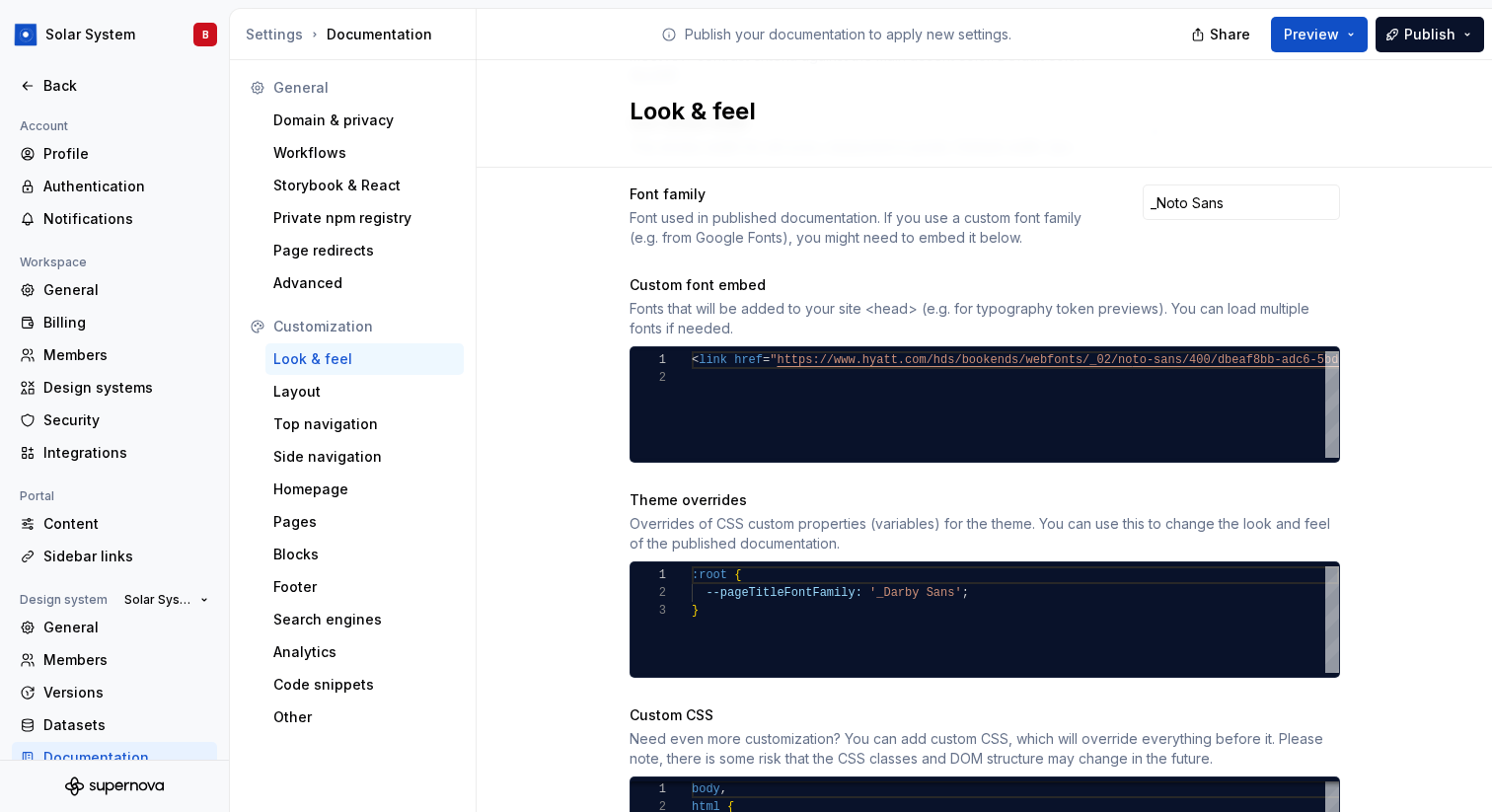 scroll, scrollTop: 557, scrollLeft: 0, axis: vertical 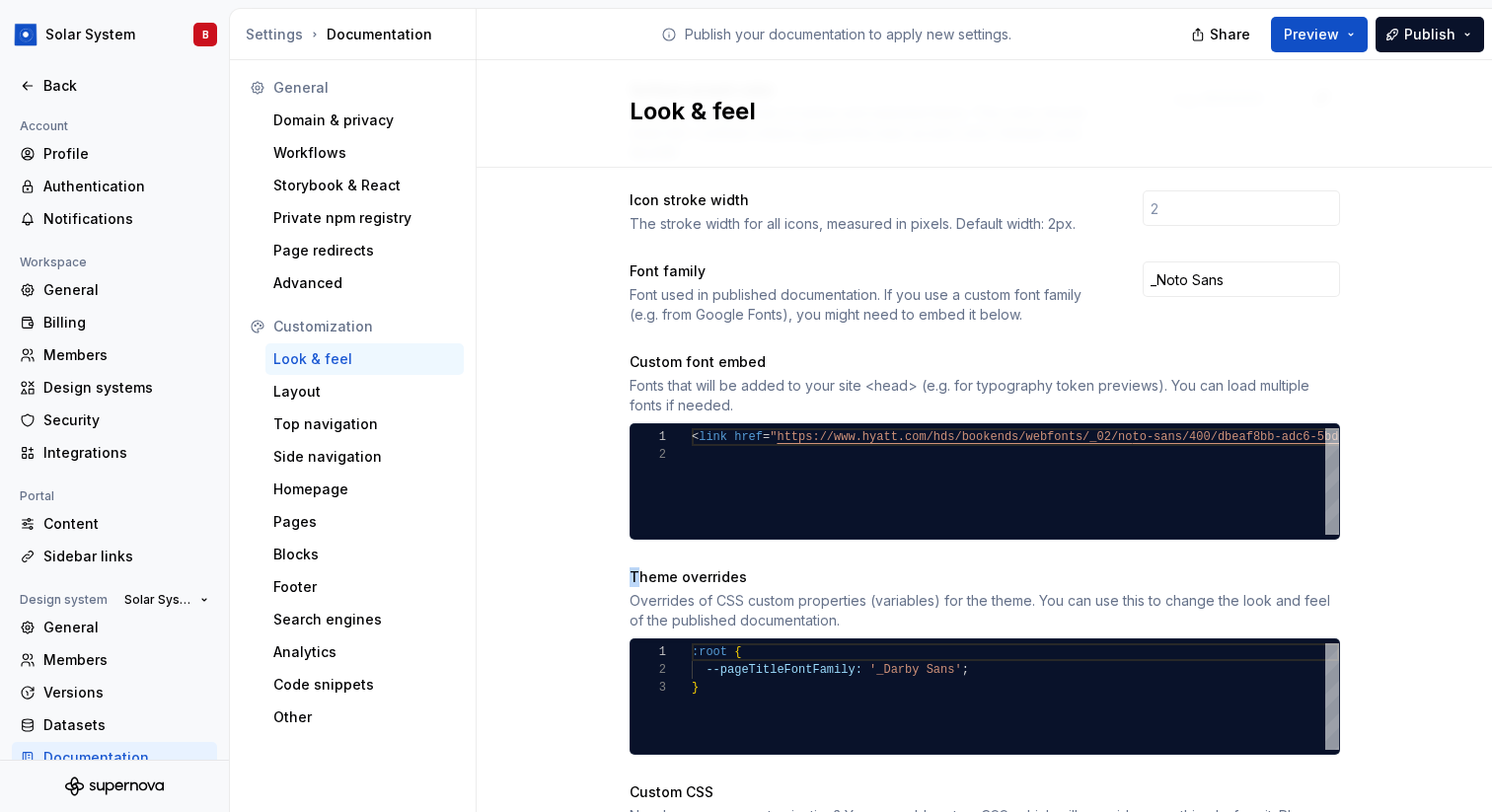 drag, startPoint x: 635, startPoint y: 574, endPoint x: 819, endPoint y: 558, distance: 184.6943 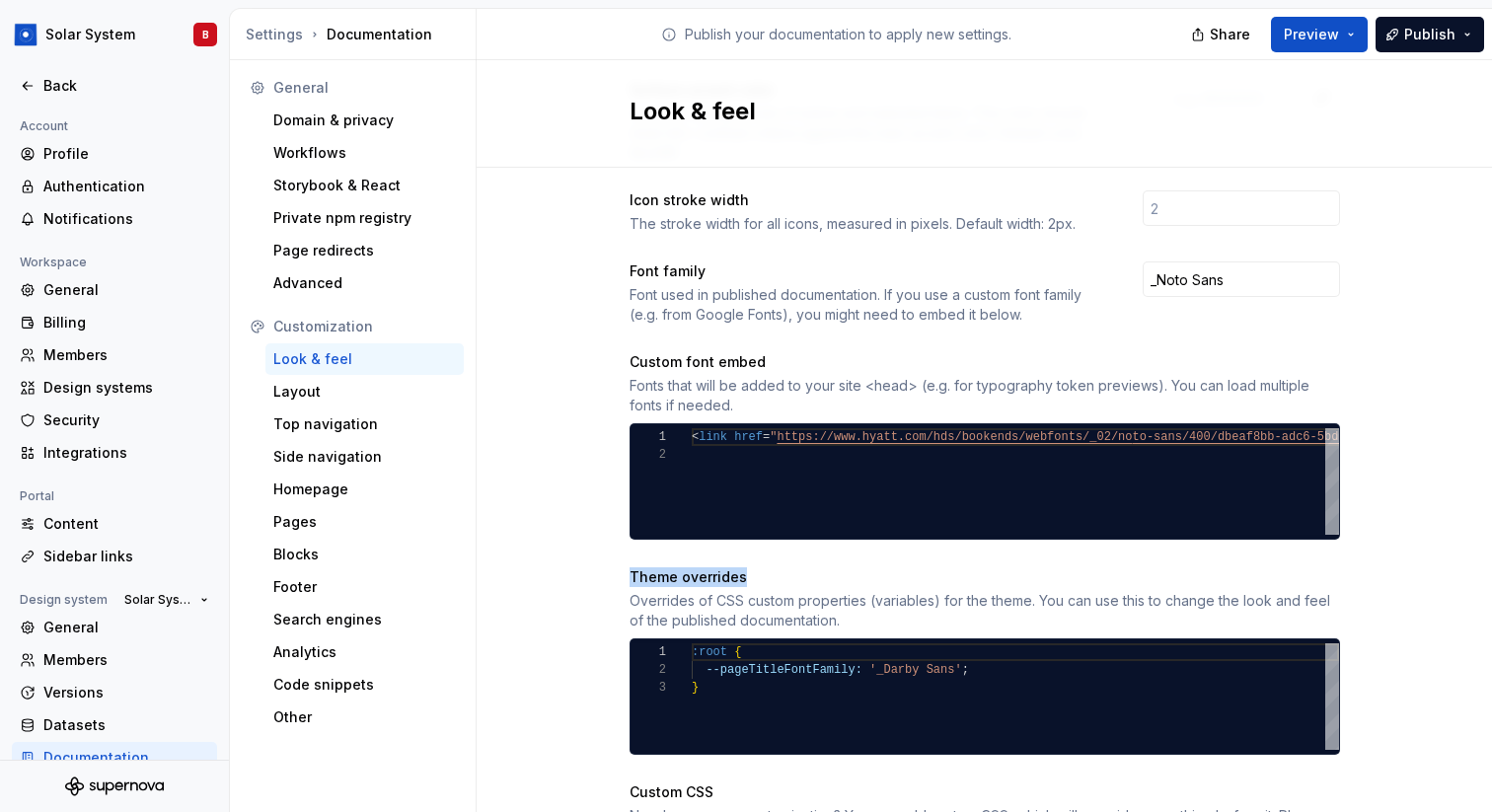 drag, startPoint x: 735, startPoint y: 573, endPoint x: 590, endPoint y: 572, distance: 145.0034 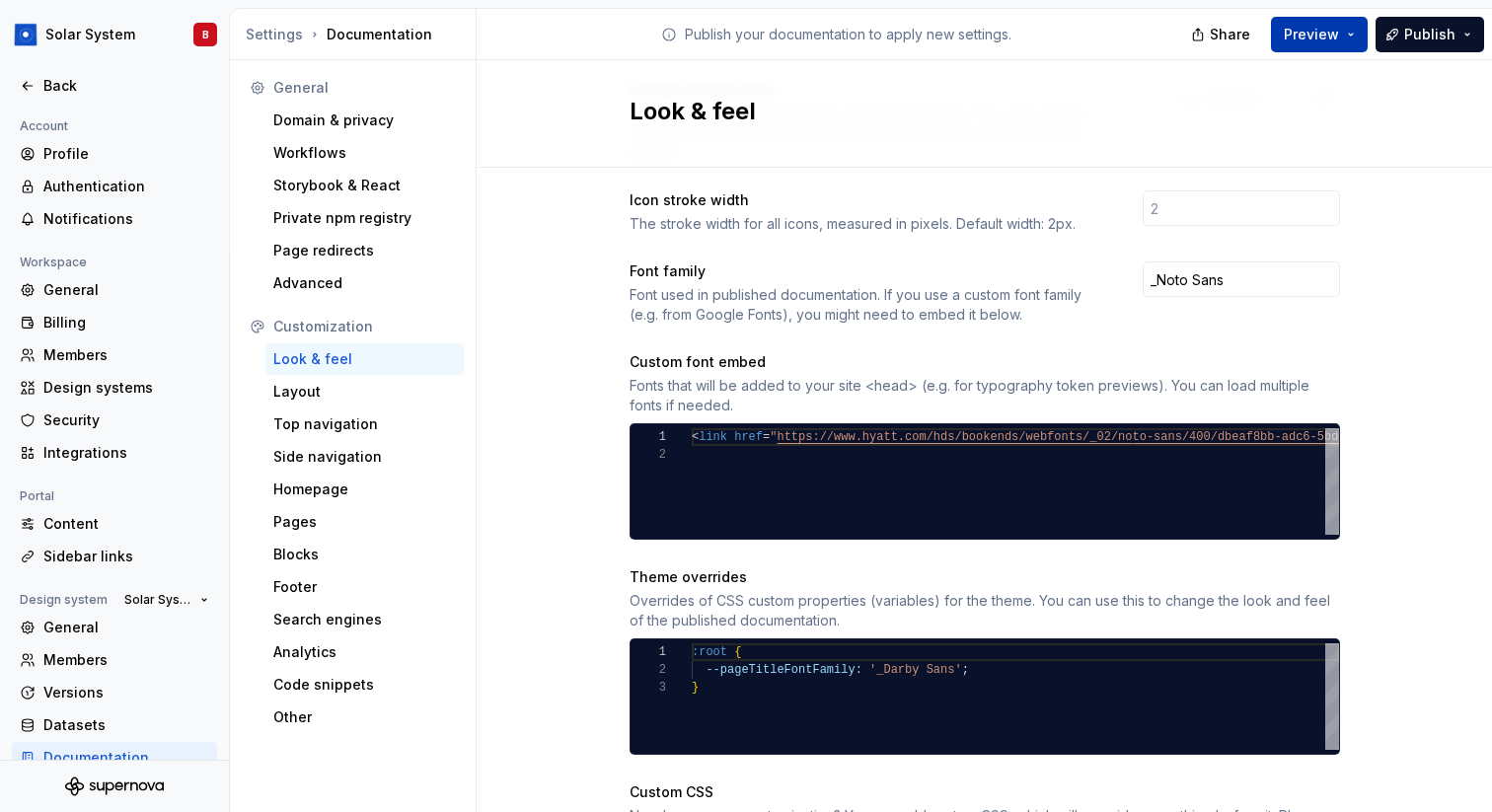 click on "Preview" at bounding box center (1311, 35) 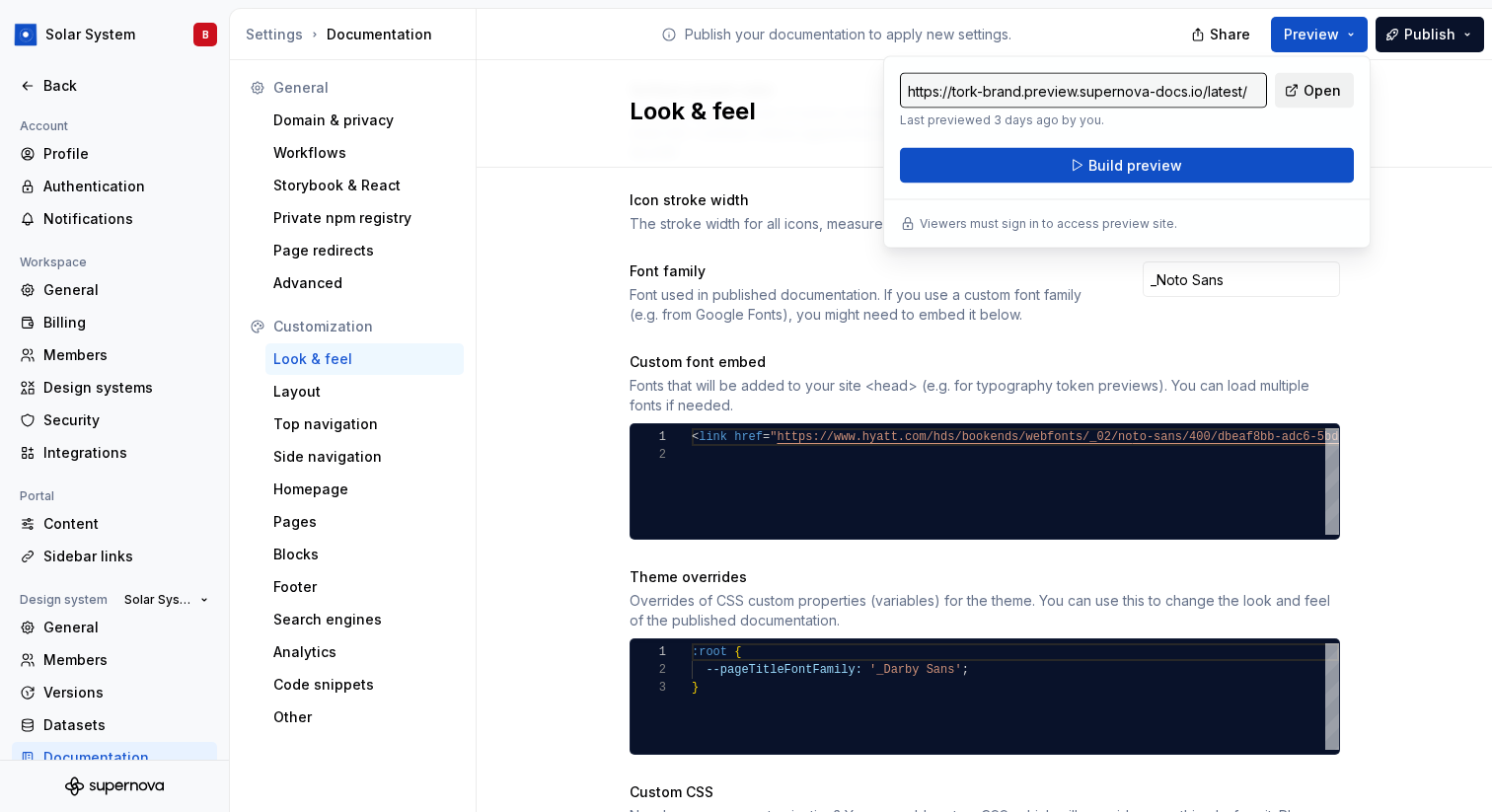 click on "Open" at bounding box center (1322, 91) 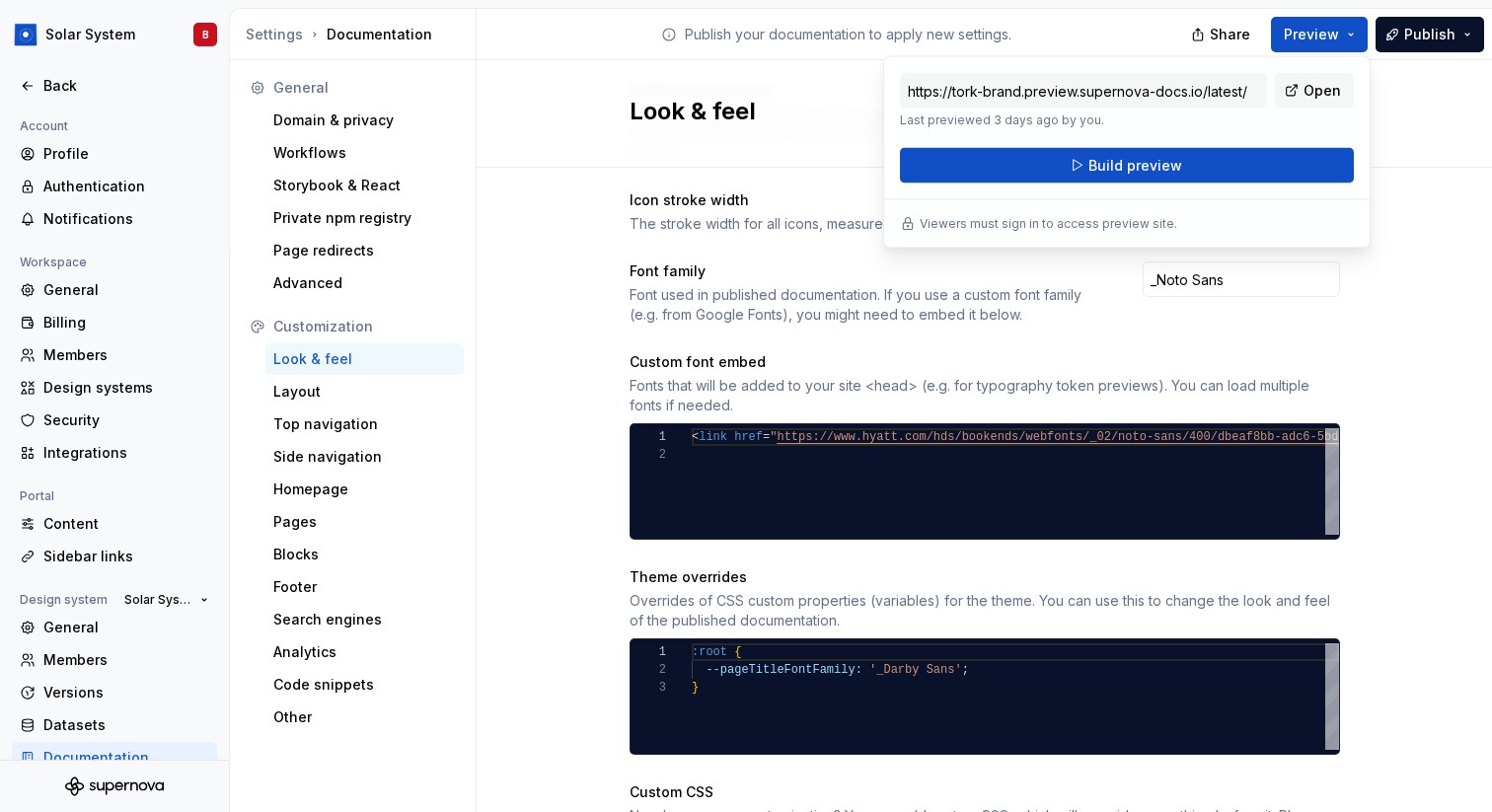 click on "Site logo A company logo that will be displayed on all pages on your documentation site. We recommend using a 200 x 30px .svg or .png file.         Add image Site logo height The height of your site logo in the top navigation bar, measured in pixels. Site favicon The favicon that will be used for your documentation site. We recommend using a 32 x 32px .png file. Using legacy .ico is not recommended. Add image Accent color This is your main accent color, used for all links, selected states, and active items. Default color: #0f62fe. Alternative accent color Used in hover states for links, selected items, and active states. Usually darker or lighter than the main accent color. Default color: #0043ce. Surface accent color Used for backgrounds of active and selected items. This color should meet AA+ contrast criteria against the main accent color. Default color: #ecf4ff. Icon stroke width The stroke width for all icons, measured in pixels. Default width: 2px. Font family _Noto Sans Custom font embed 1 2 < link" at bounding box center (985, 530) 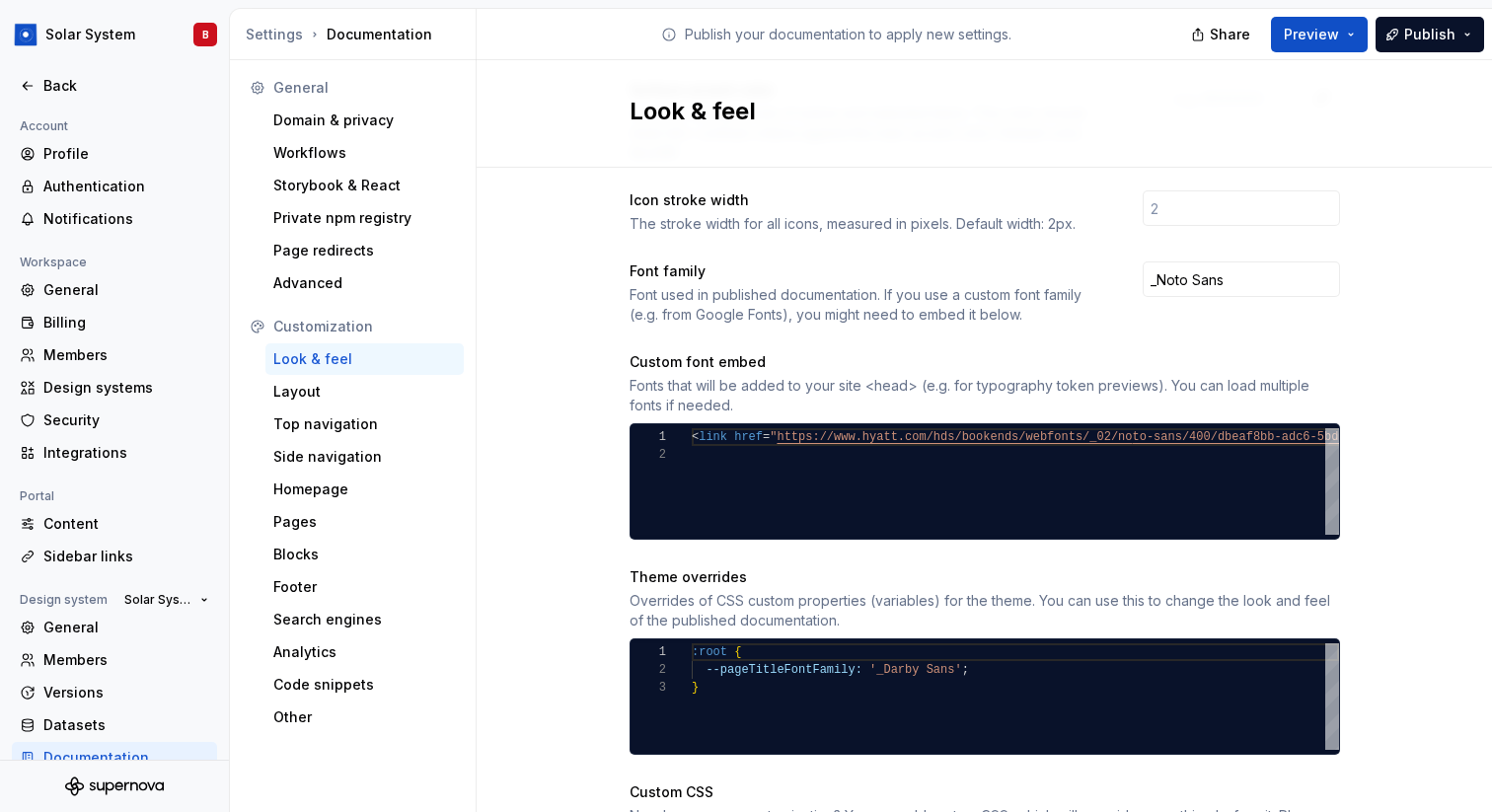 click on "Settings Documentation" at bounding box center (356, 35) 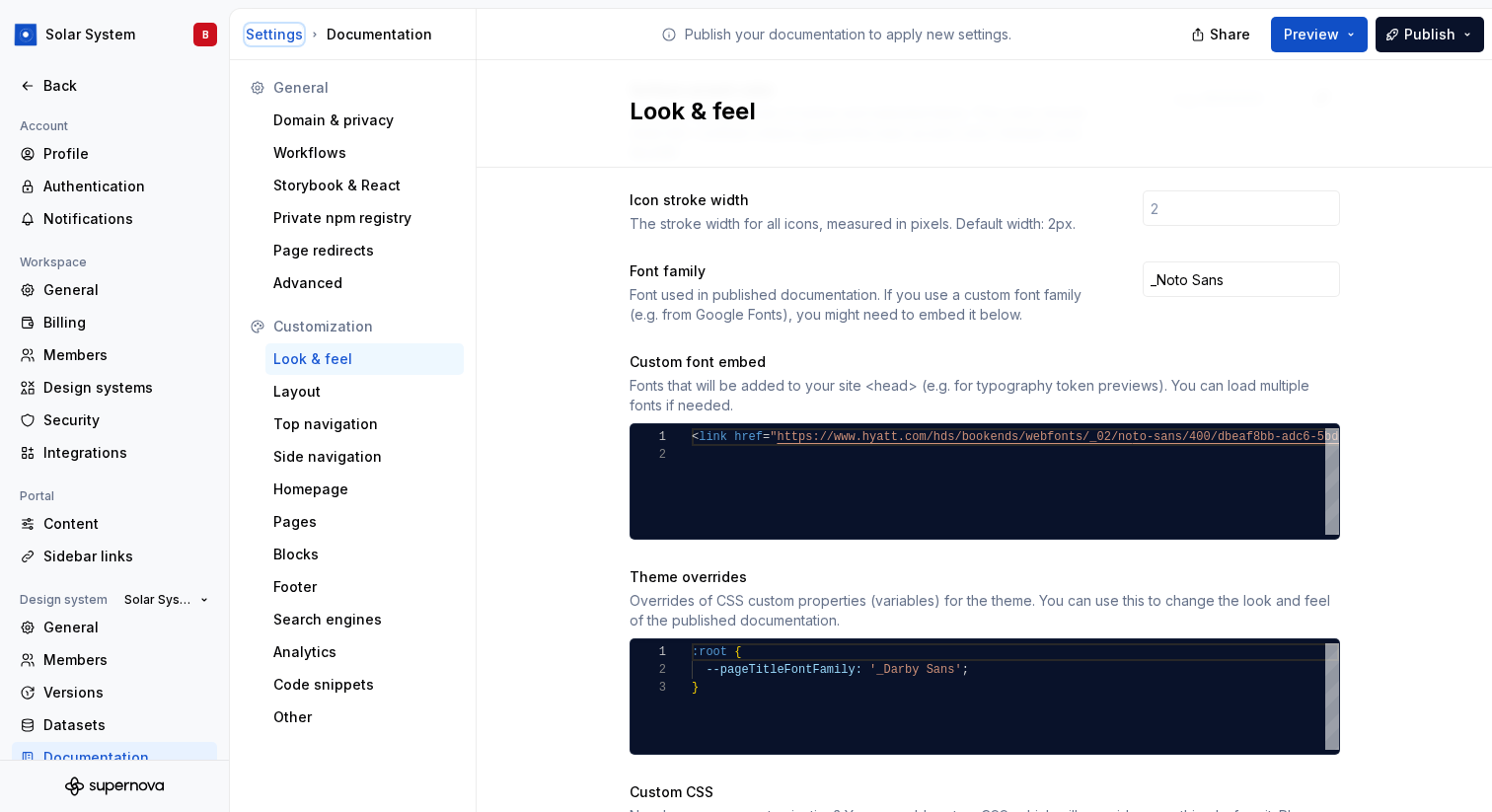 click on "Settings" at bounding box center (274, 35) 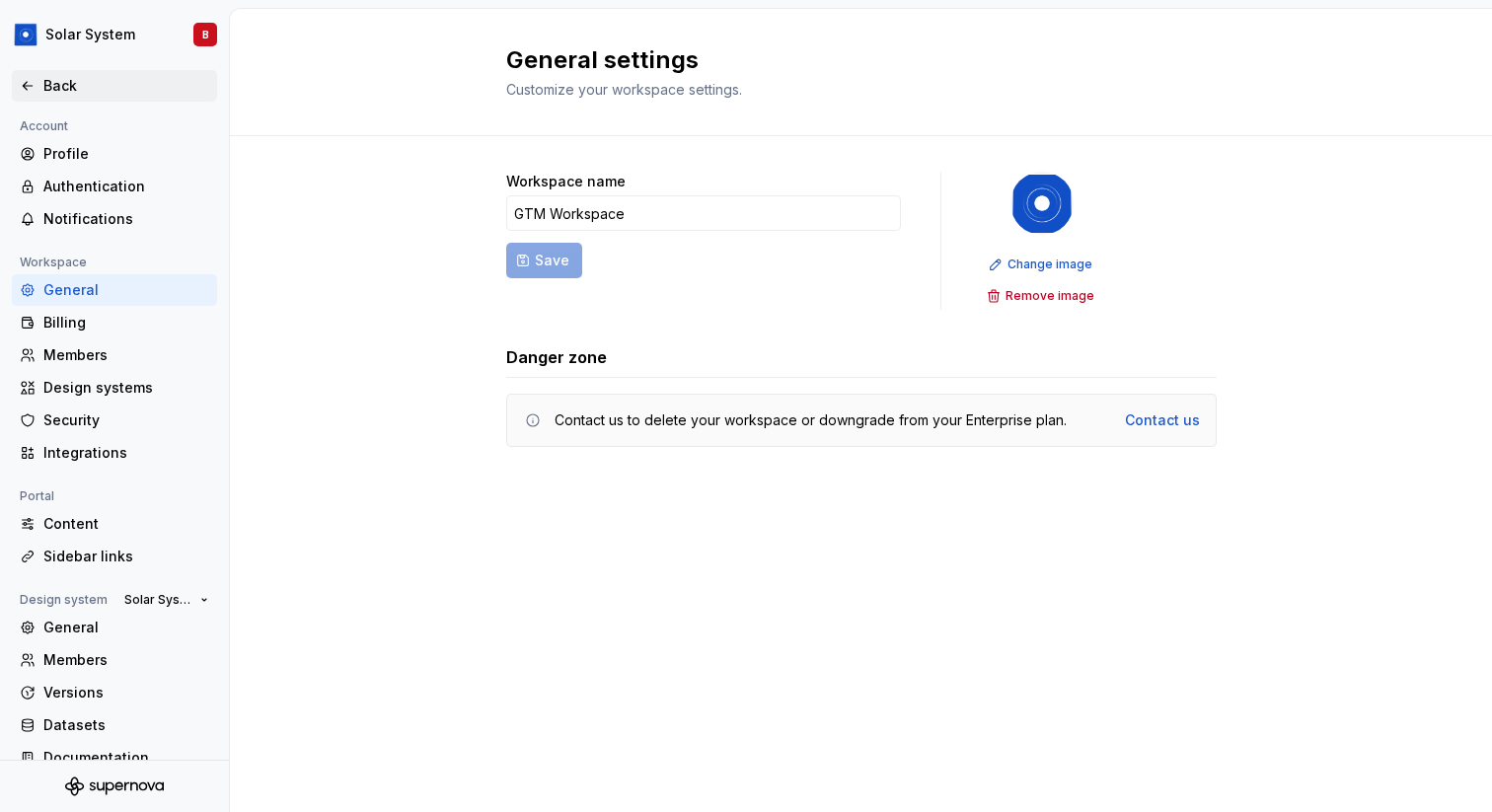 click on "Back" at bounding box center [126, 86] 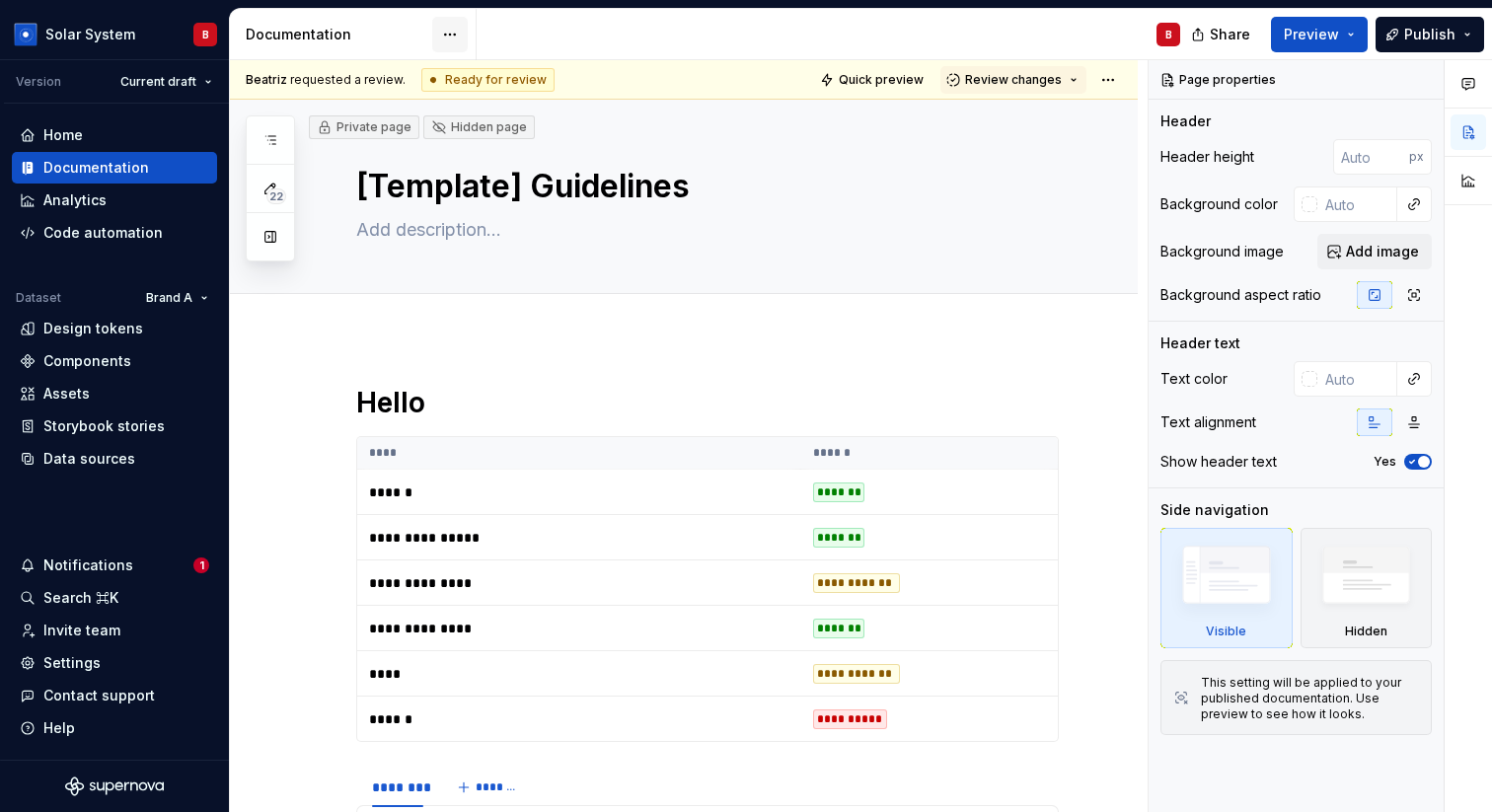 click on "Solar System B Version Current draft Home Documentation Analytics Code automation Dataset Brand A Design tokens Components Assets Storybook stories Data sources Notifications 1 Search ⌘K Invite team Settings Contact support Help Documentation B Share Preview Publish 22 Pages Add
Accessibility guide for tree Page tree.
Navigate the tree with the arrow keys. Common tree hotkeys apply. Further keybindings are available:
enter to execute primary action on focused item
f2 to start renaming the focused item
escape to abort renaming an item
control+d to start dragging selected items
[Templates] [Template] Guidelines B [Template] Guidelines [Template] Guidelines [Template] Component Design Code tab Welcome Foundations Overview Accessibility Color Layout Spacing Typography Semantic tokens Components Component overview Button Design Code Mobile Card Design Engineer Checkbox Design Engineer Form Design Code Switch Design Switch Design Engineer Component blocks Content Overview Glossary Grammar Assets Multiplayer documentation editor  Icons Illustrations Table example Examples" at bounding box center (746, 406) 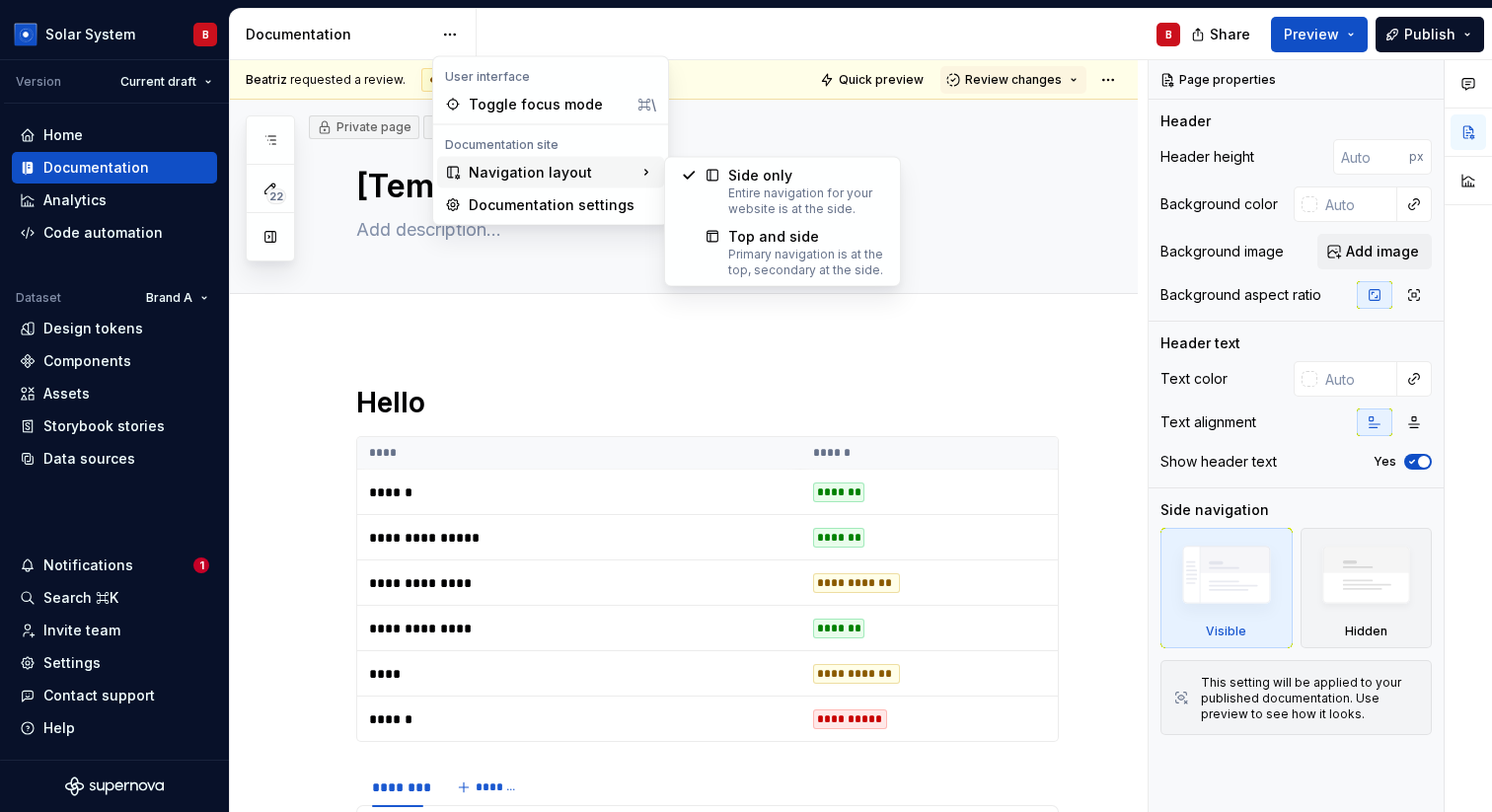 click on "Navigation layout" at bounding box center (551, 173) 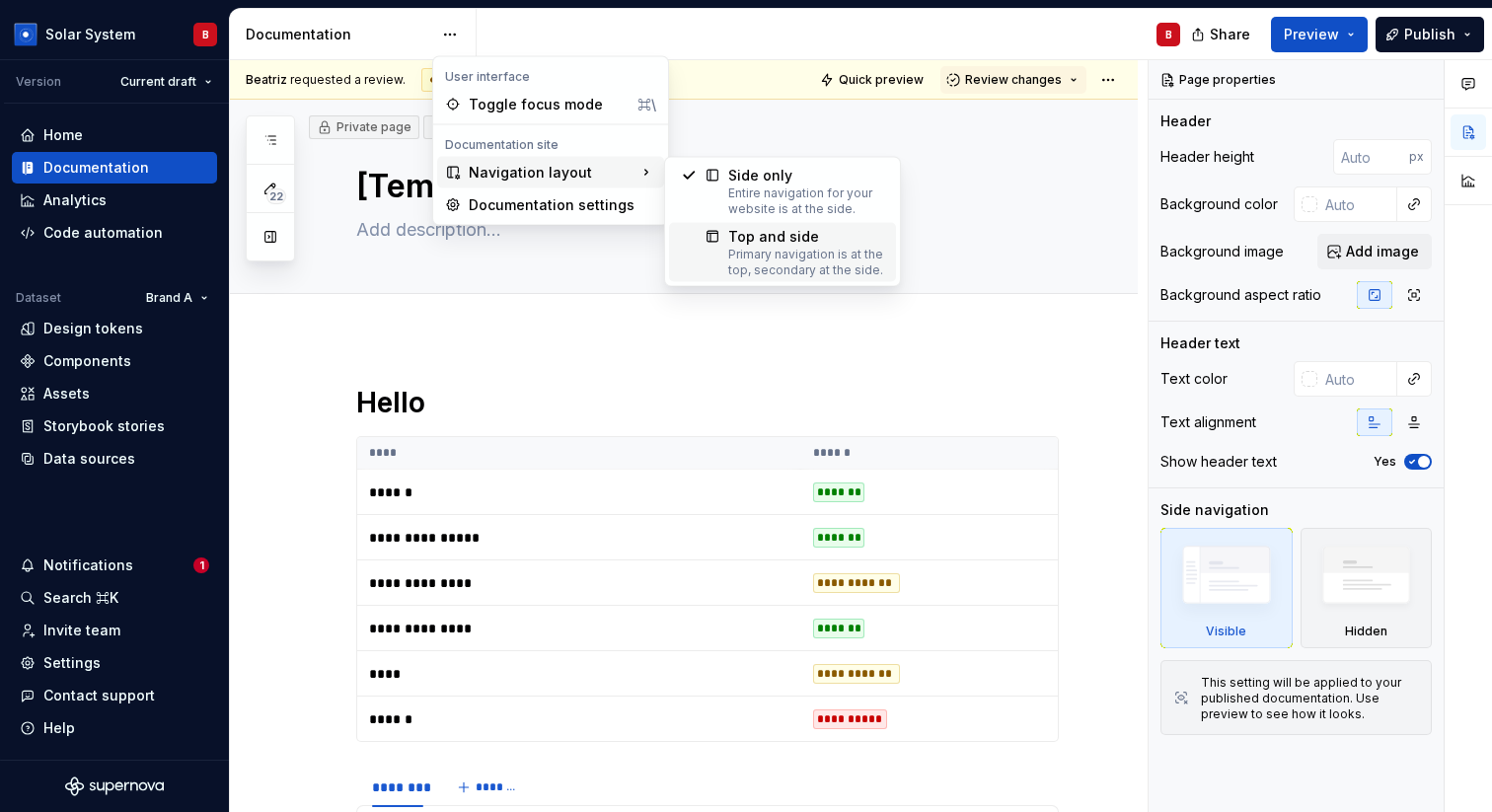click on "Primary navigation is at the top, secondary at the side." at bounding box center [806, 262] 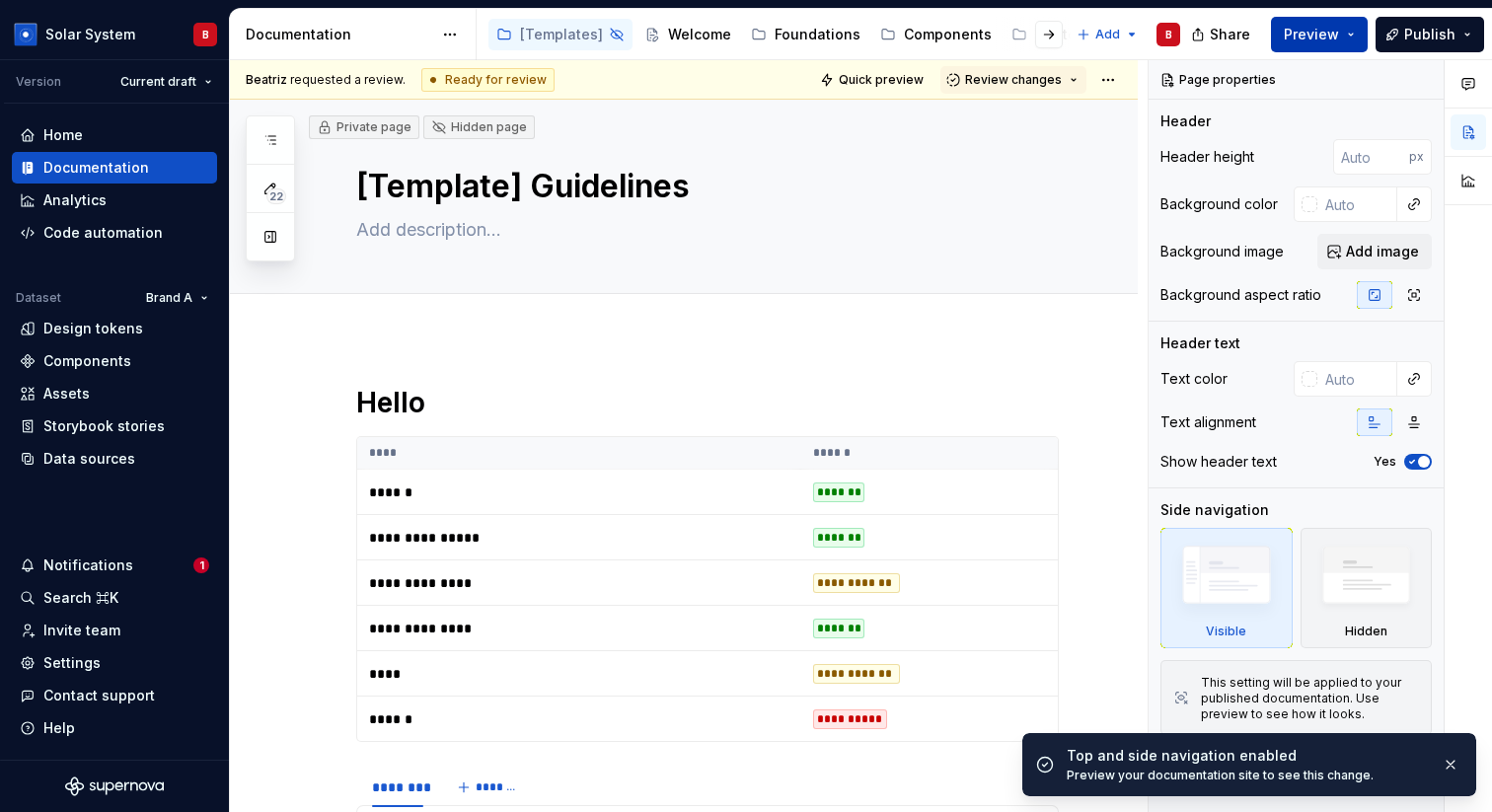 click on "Preview" at bounding box center [1311, 35] 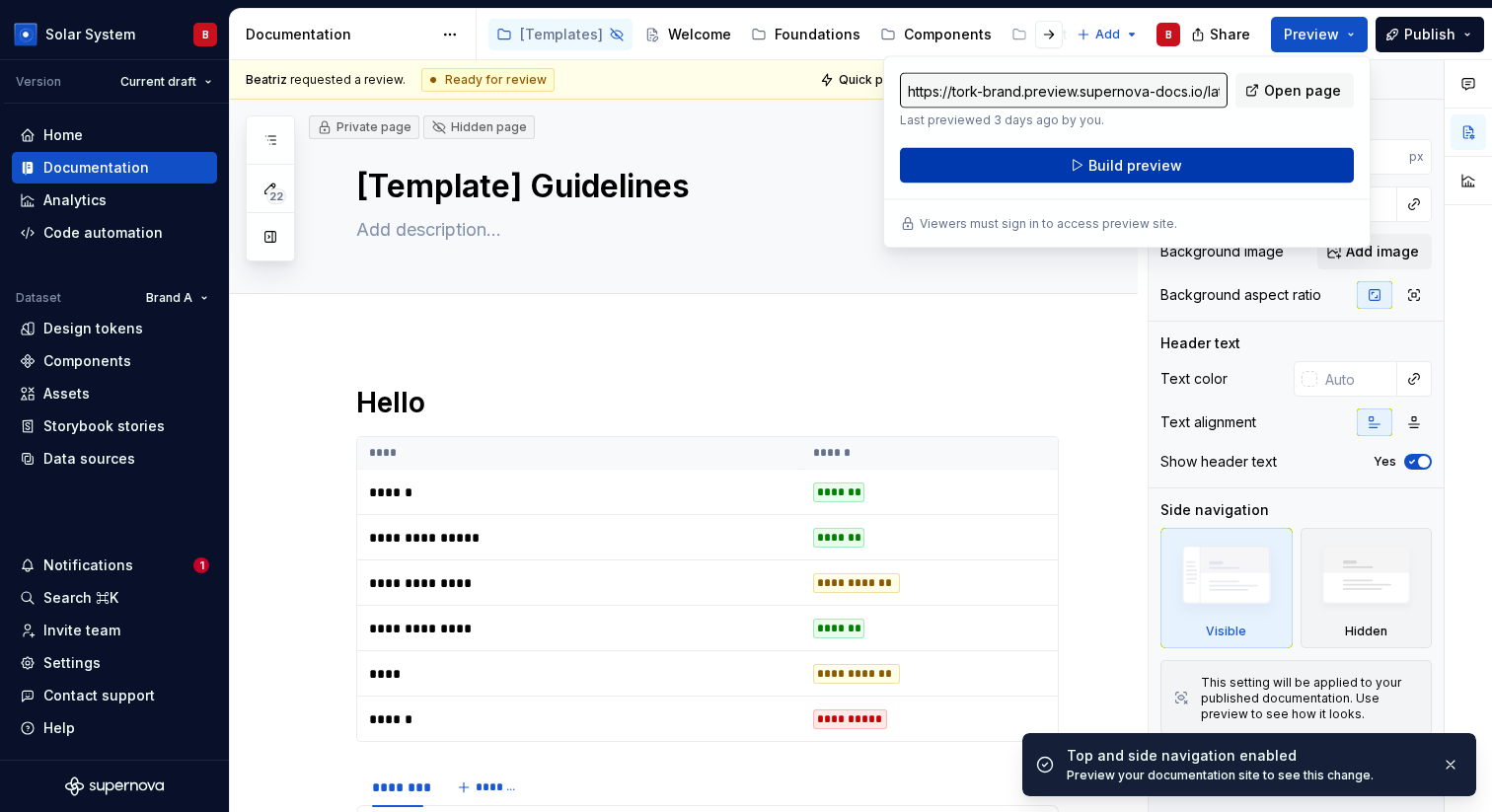 click on "Build preview" at bounding box center [1127, 166] 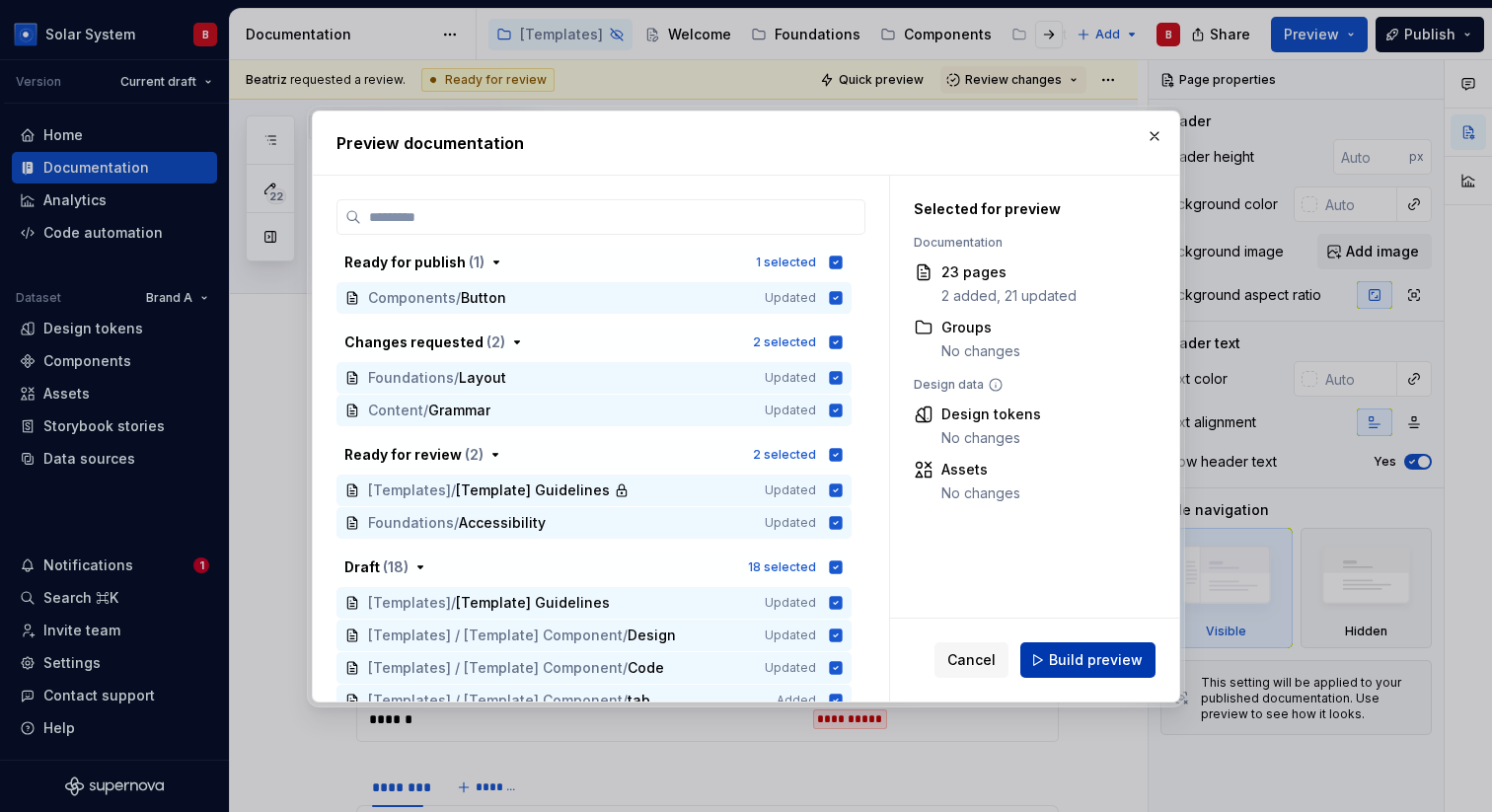 click on "Build preview" at bounding box center (1095, 660) 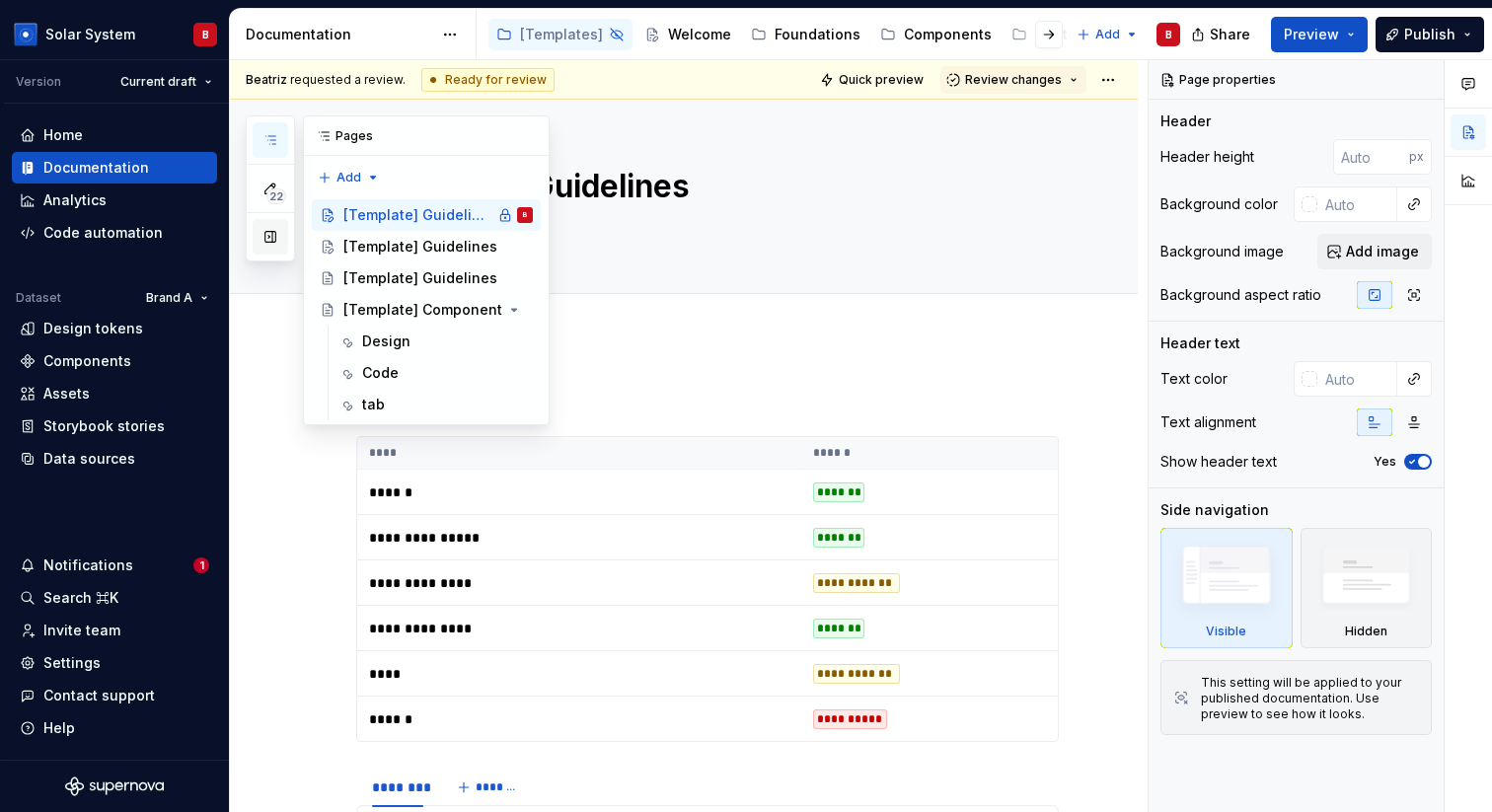 click at bounding box center [270, 237] 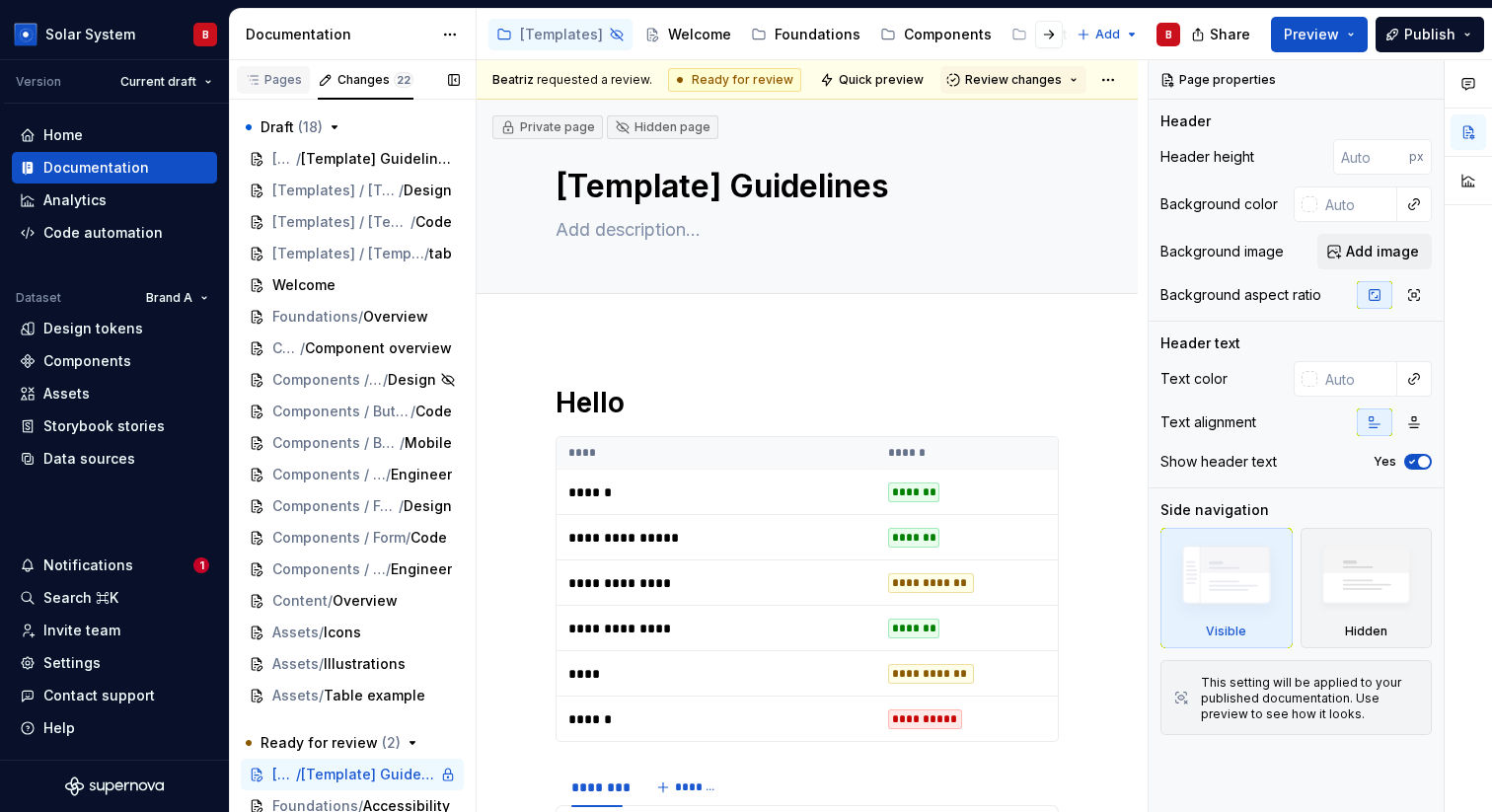 click on "Pages" at bounding box center [273, 80] 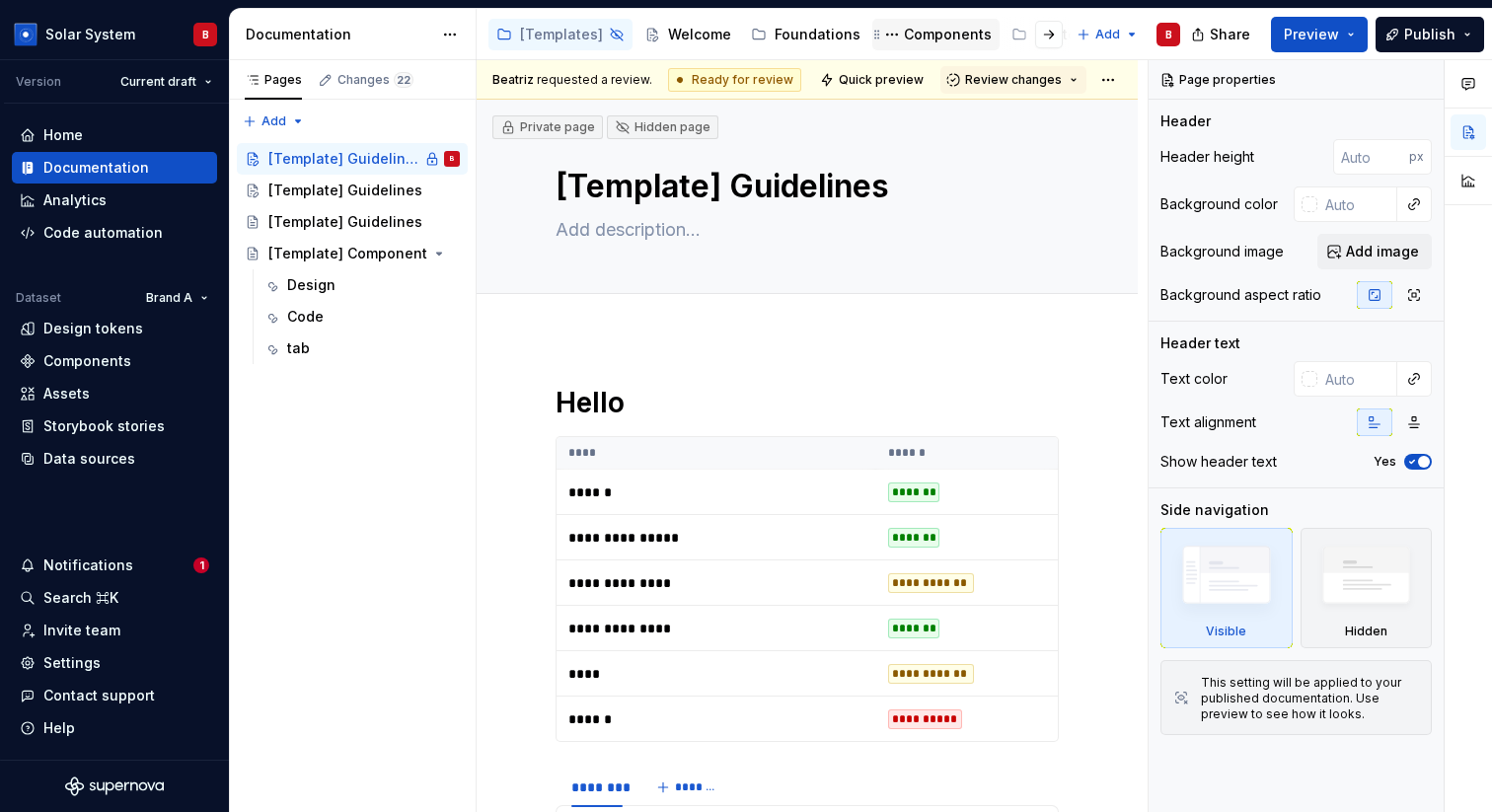 click on "Components" at bounding box center (947, 35) 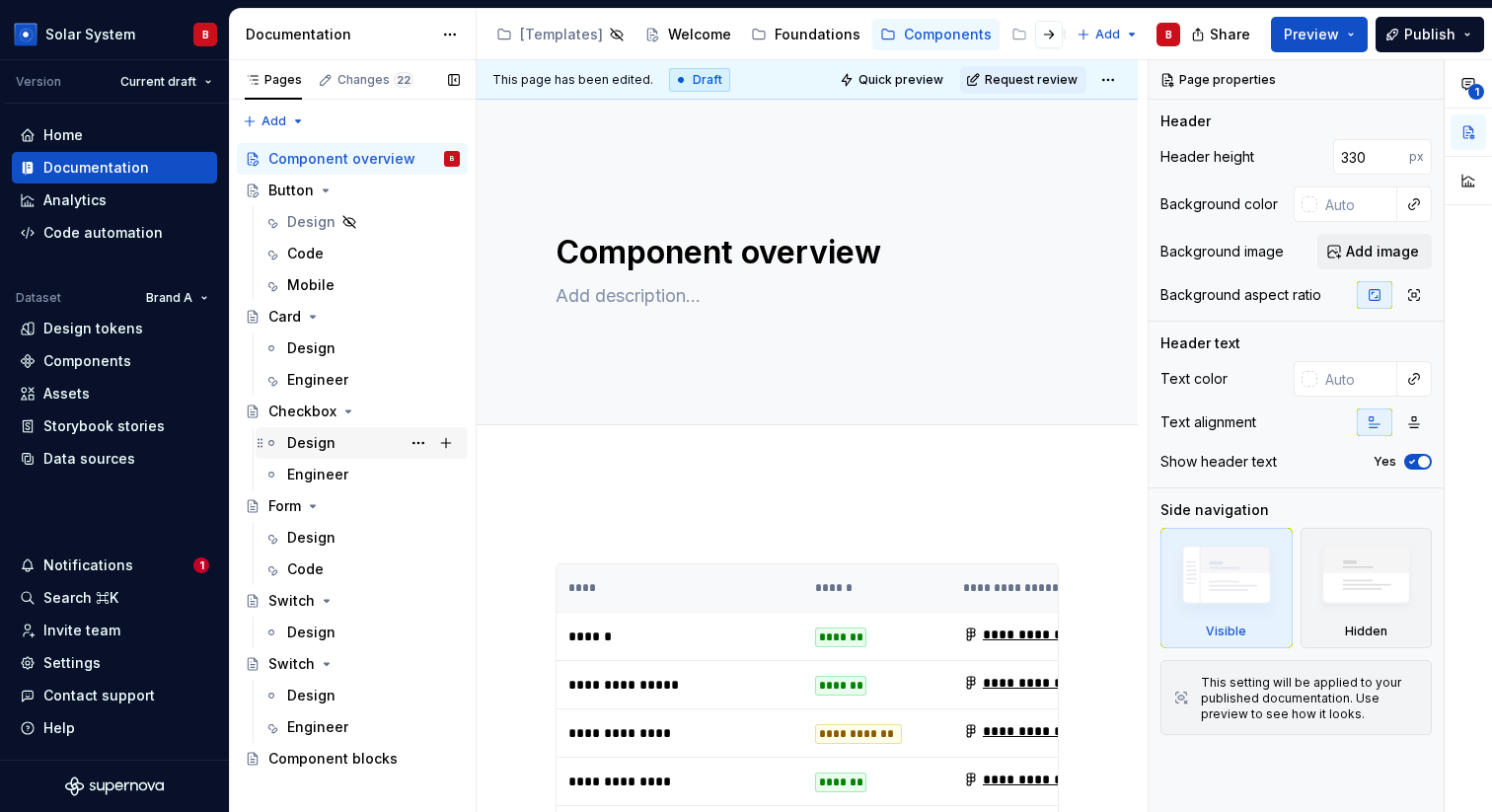 click on "Design" at bounding box center (373, 443) 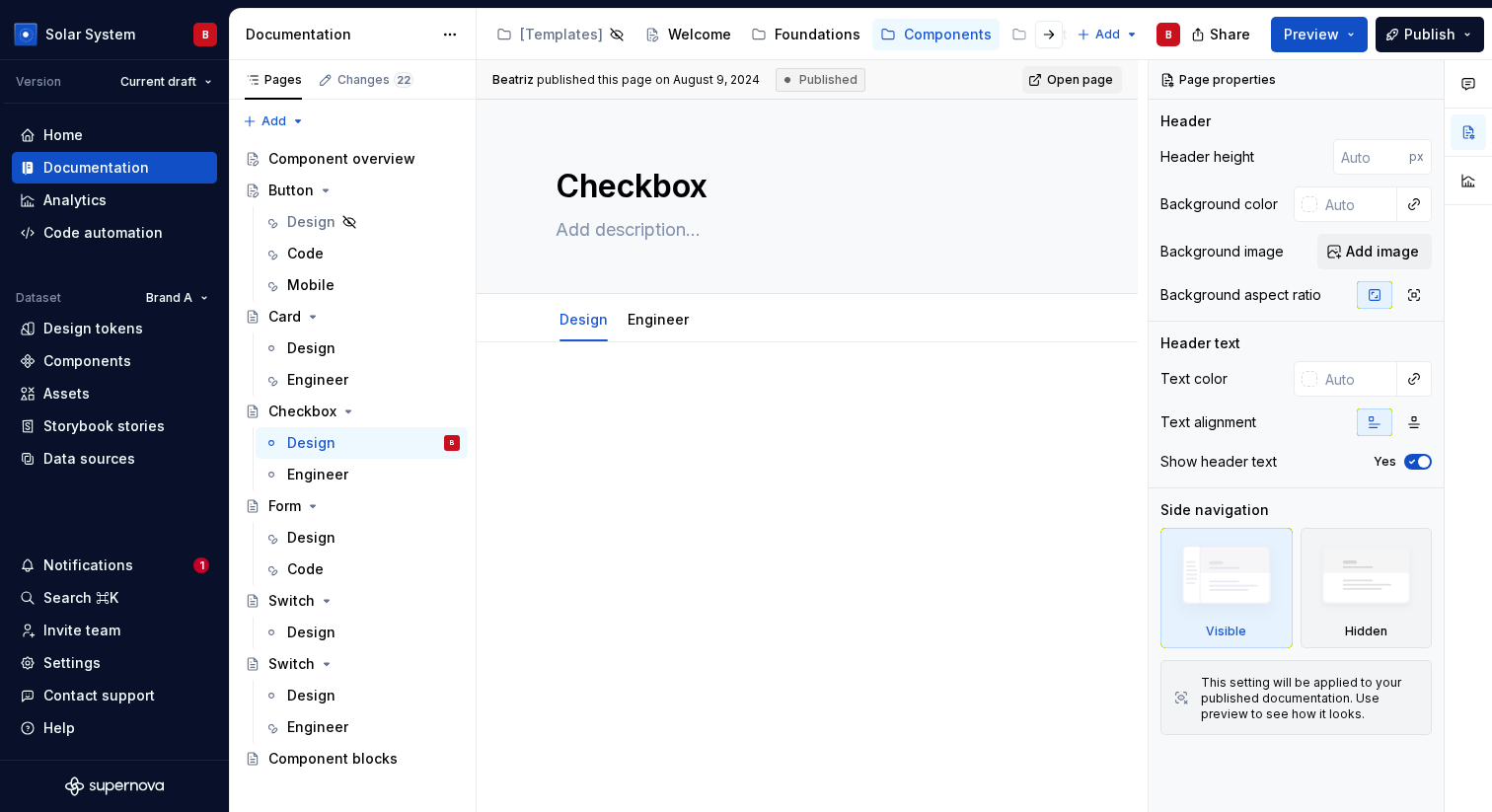 click at bounding box center (807, 537) 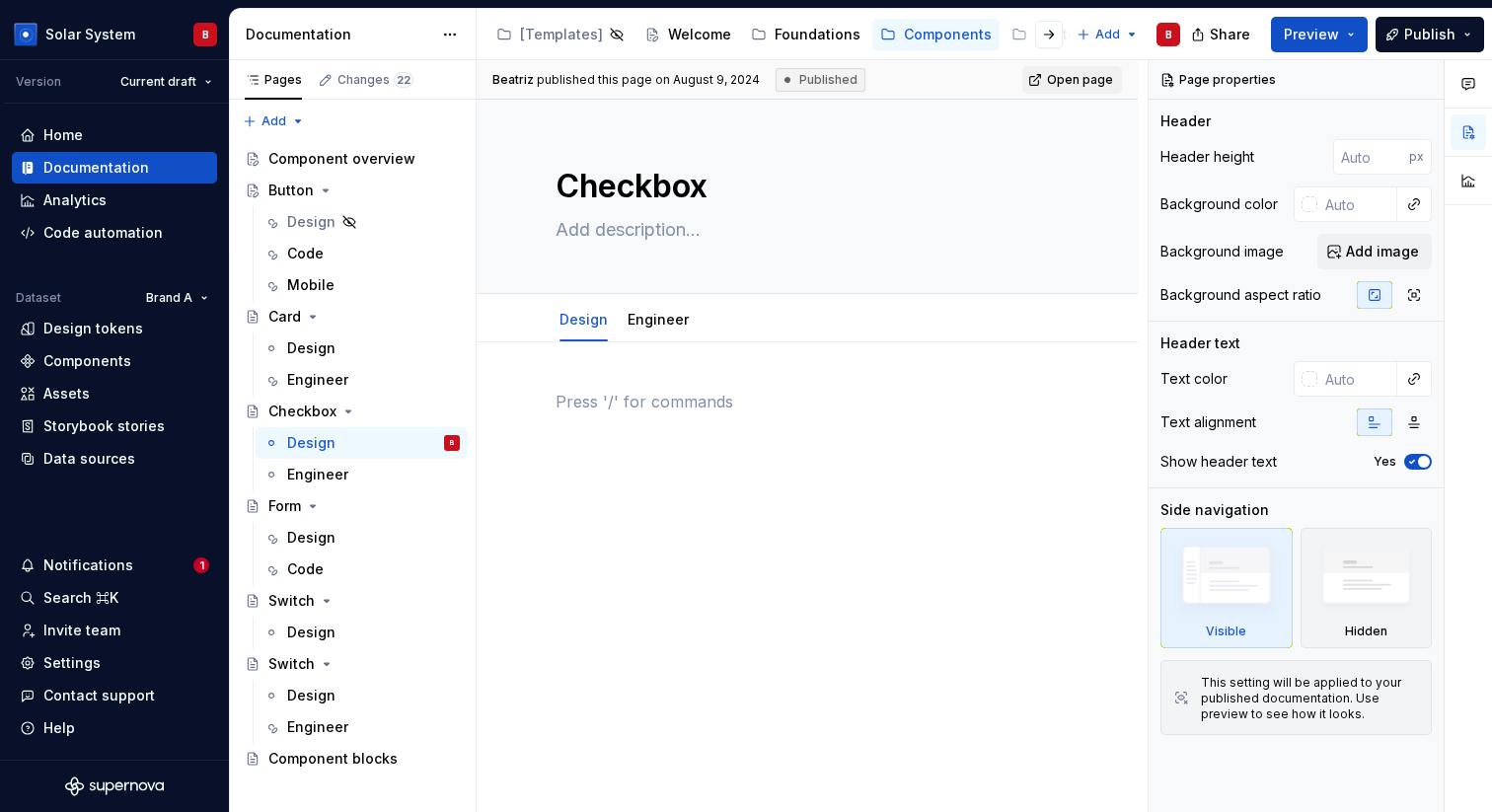 type 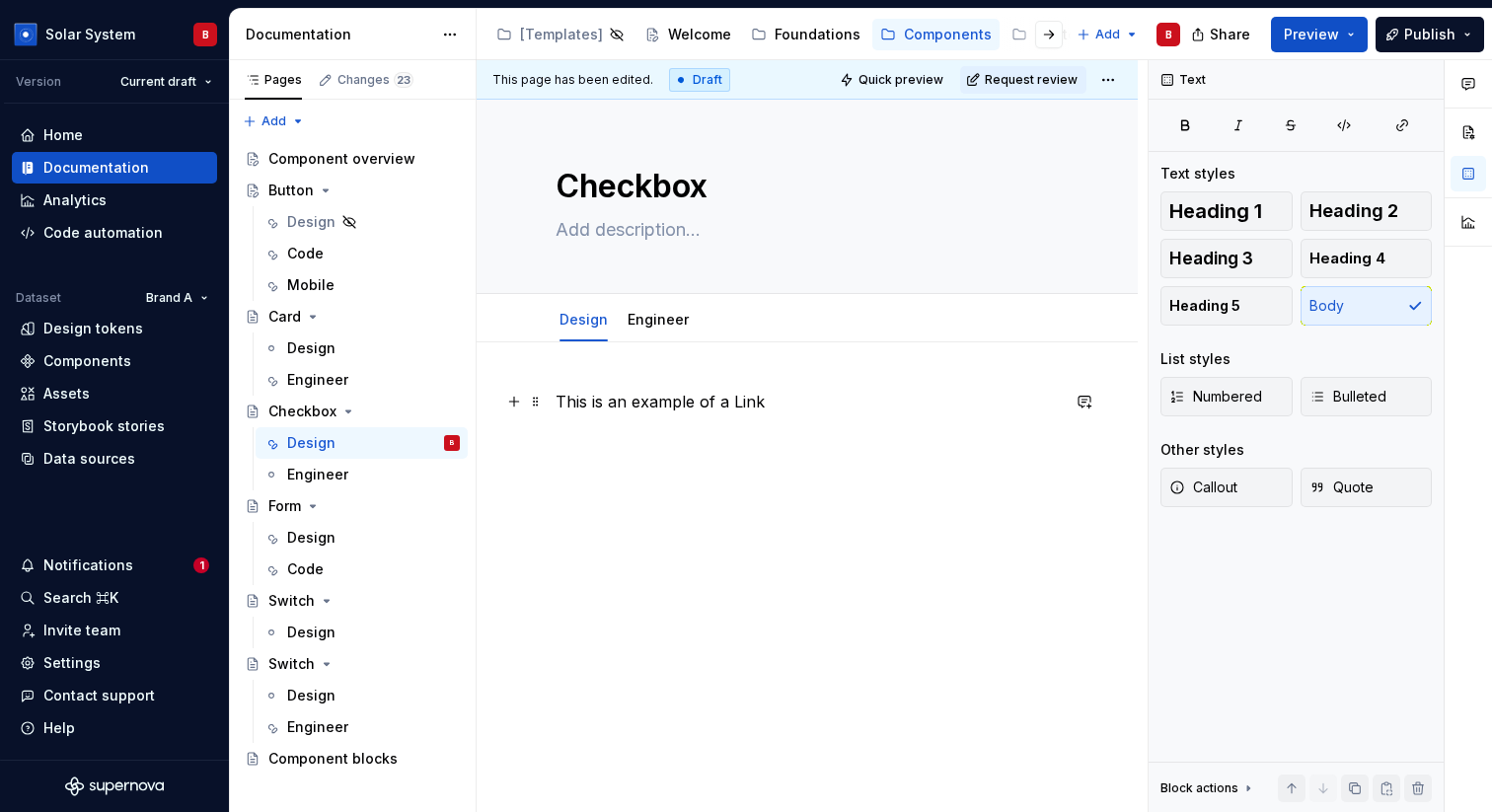 click on "This is an example of a Link" at bounding box center (807, 402) 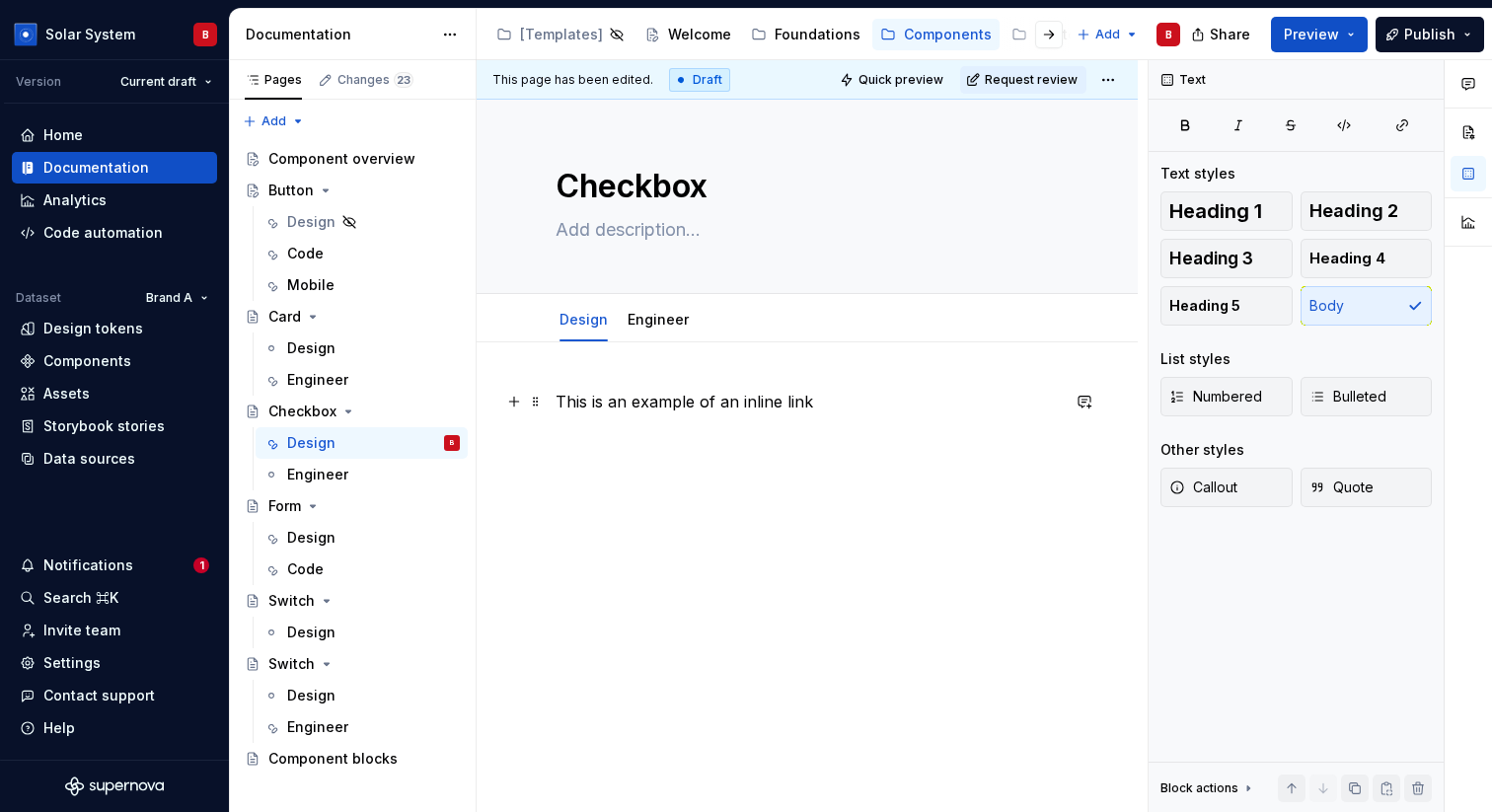 drag, startPoint x: 739, startPoint y: 405, endPoint x: 844, endPoint y: 405, distance: 105 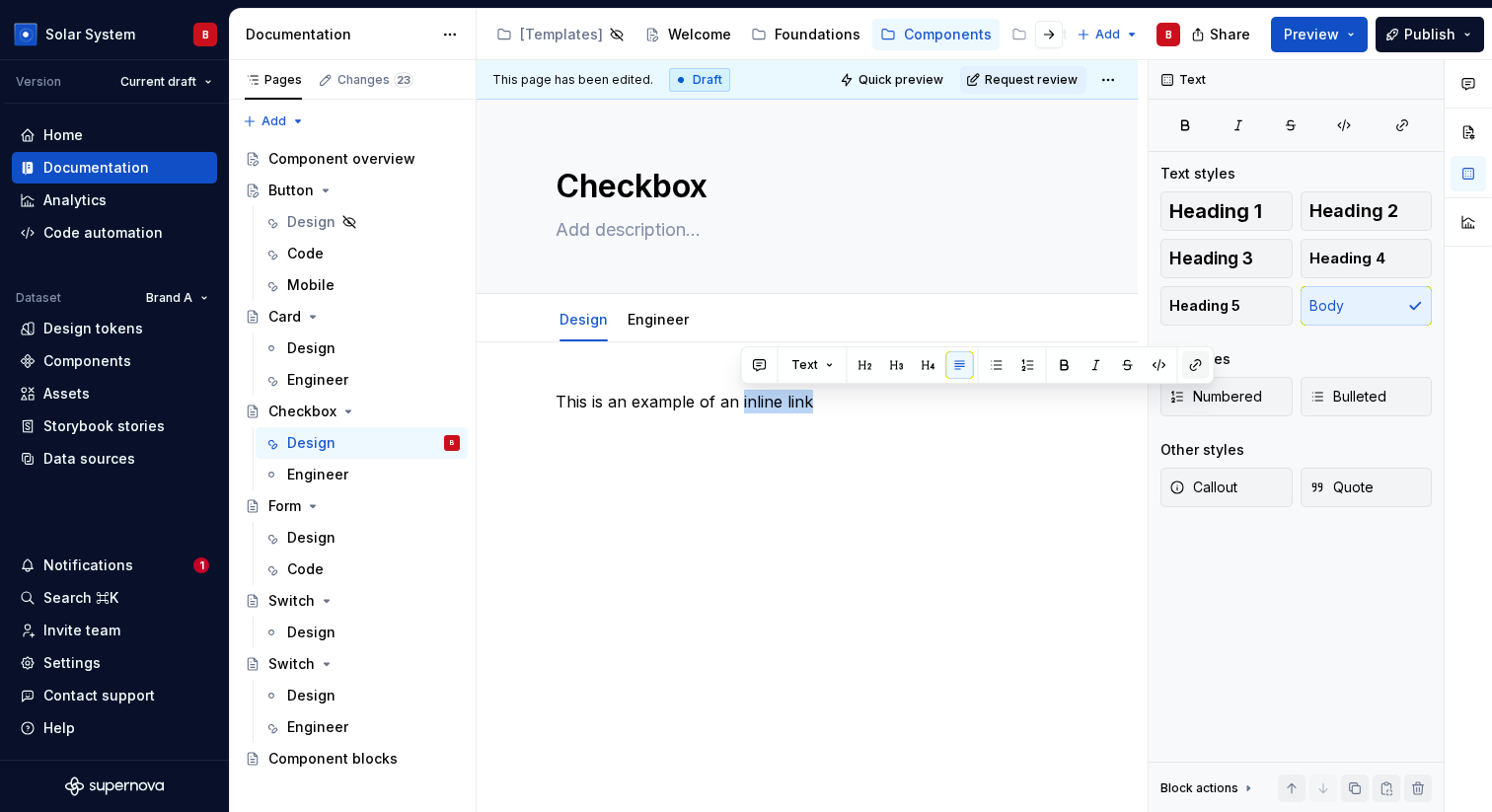 click at bounding box center [1196, 365] 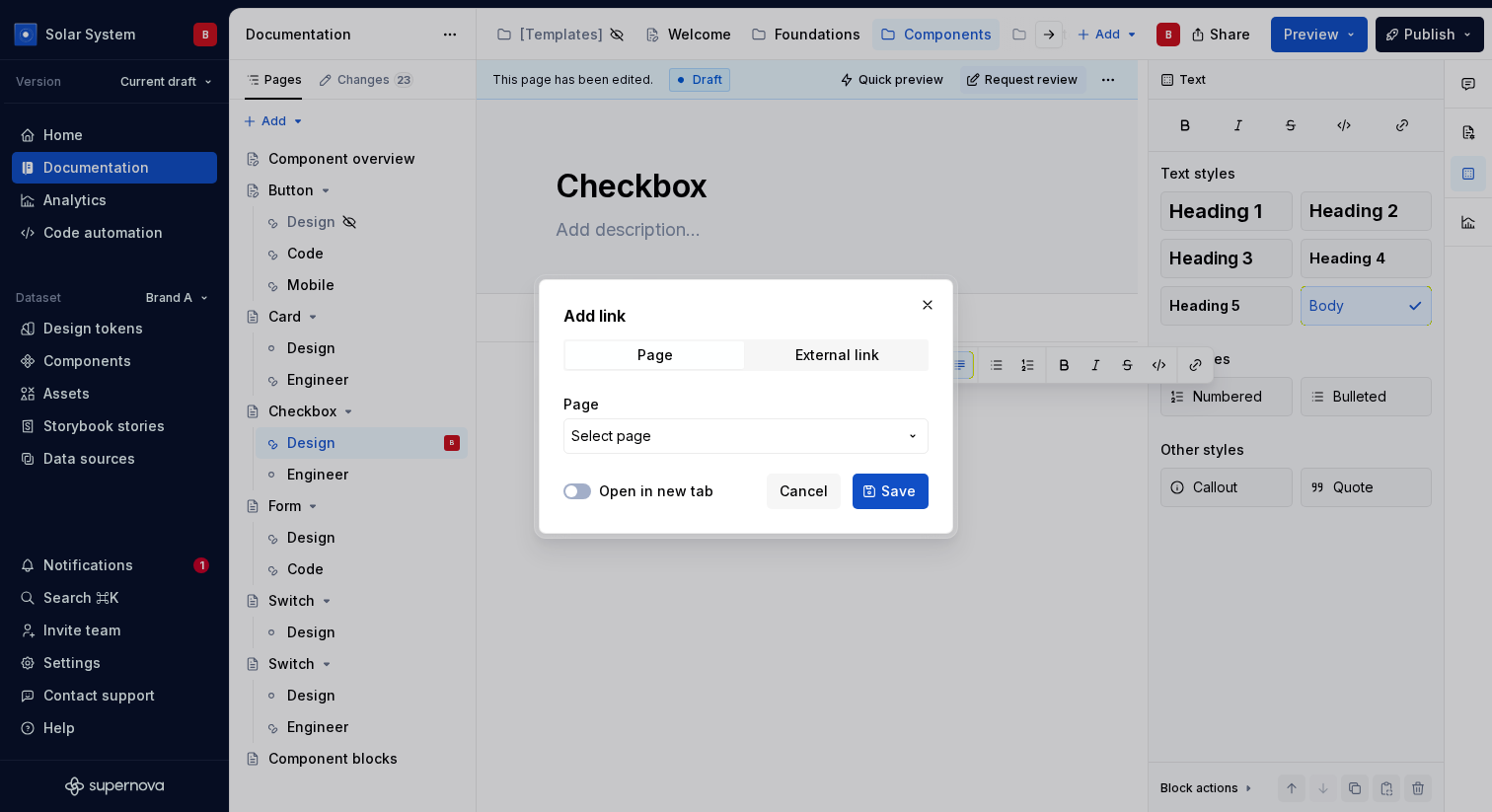 click on "Select page" at bounding box center [734, 436] 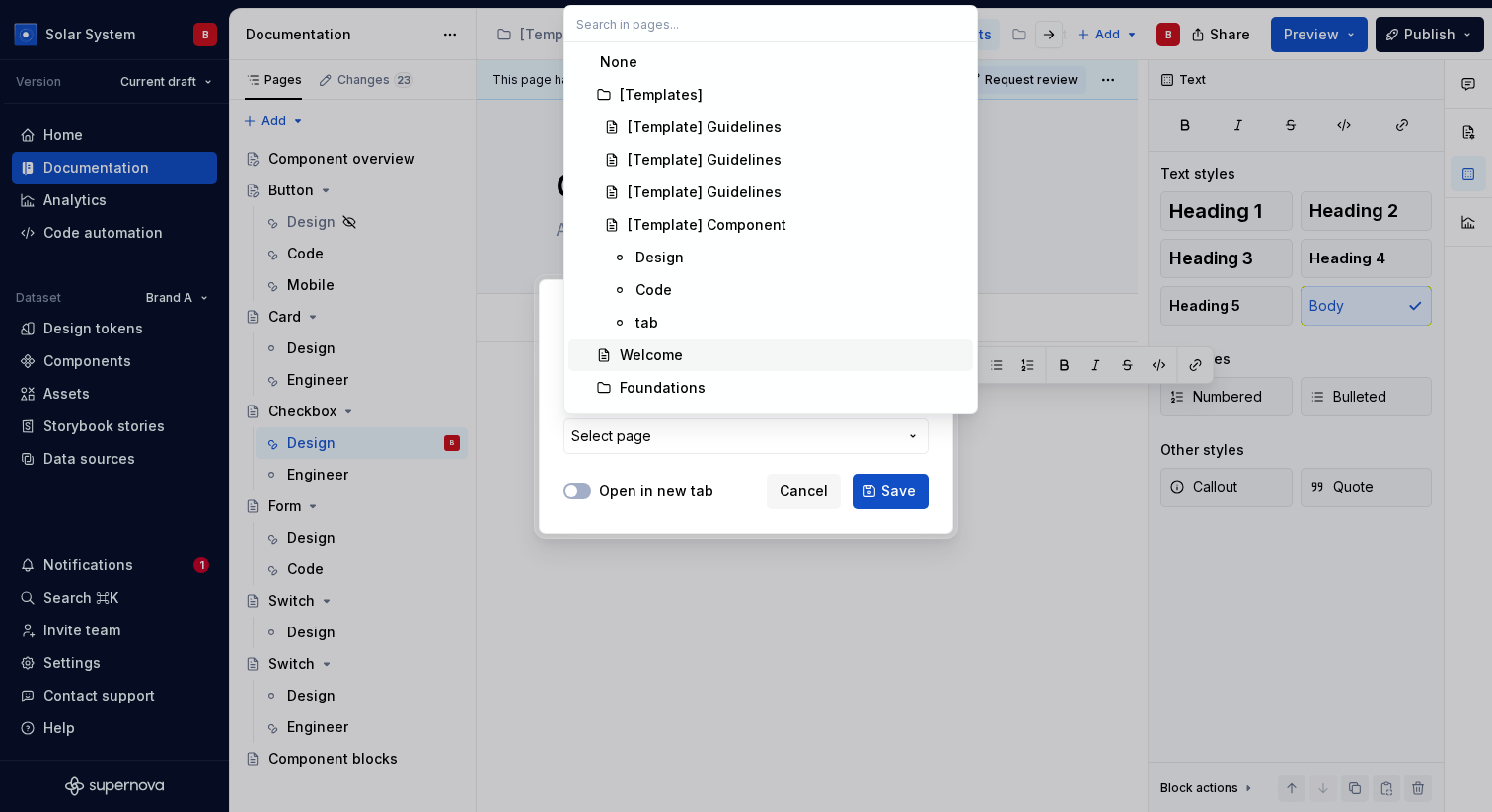 click on "Welcome" at bounding box center (771, 355) 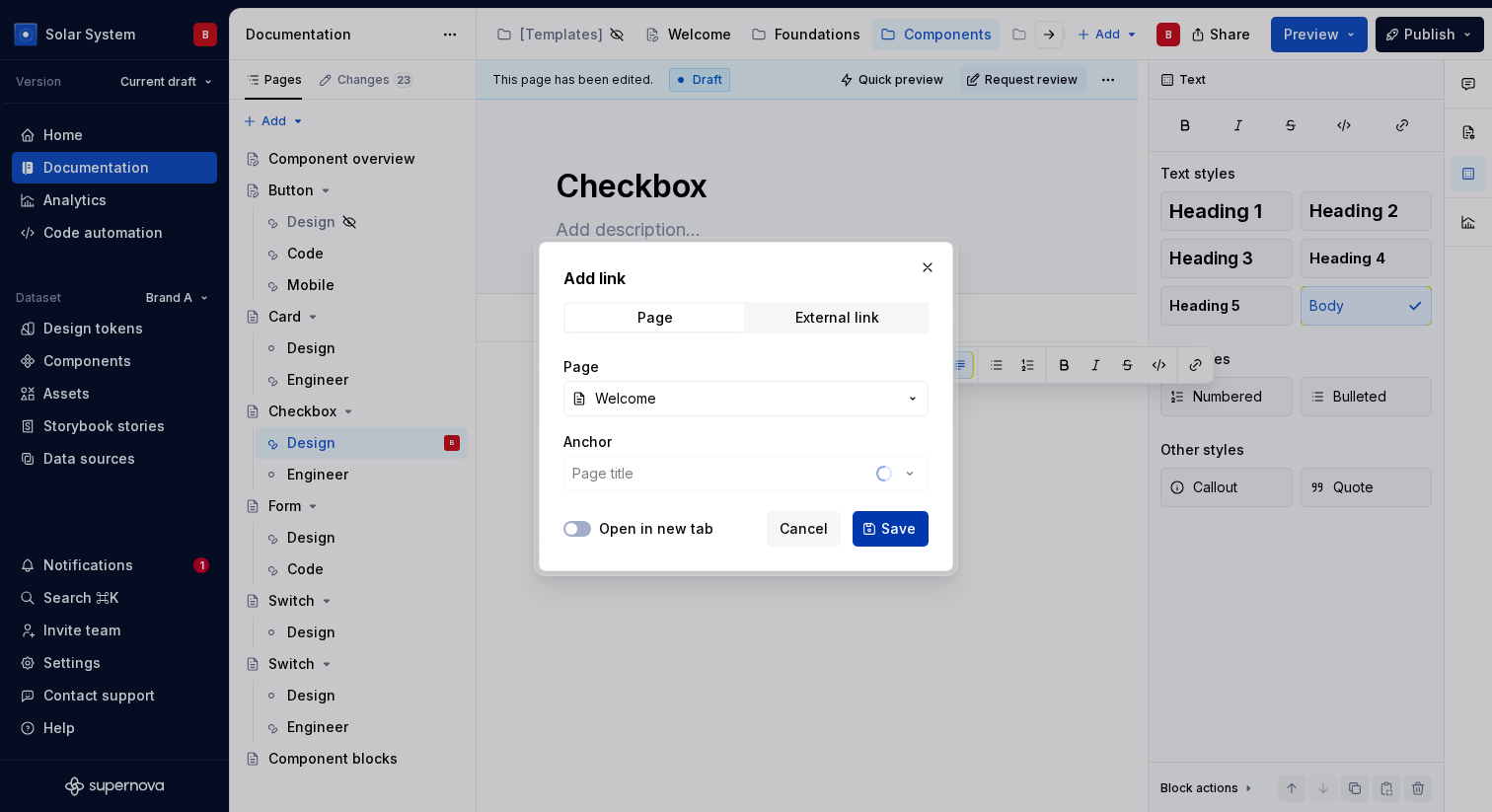 click on "Save" at bounding box center [890, 529] 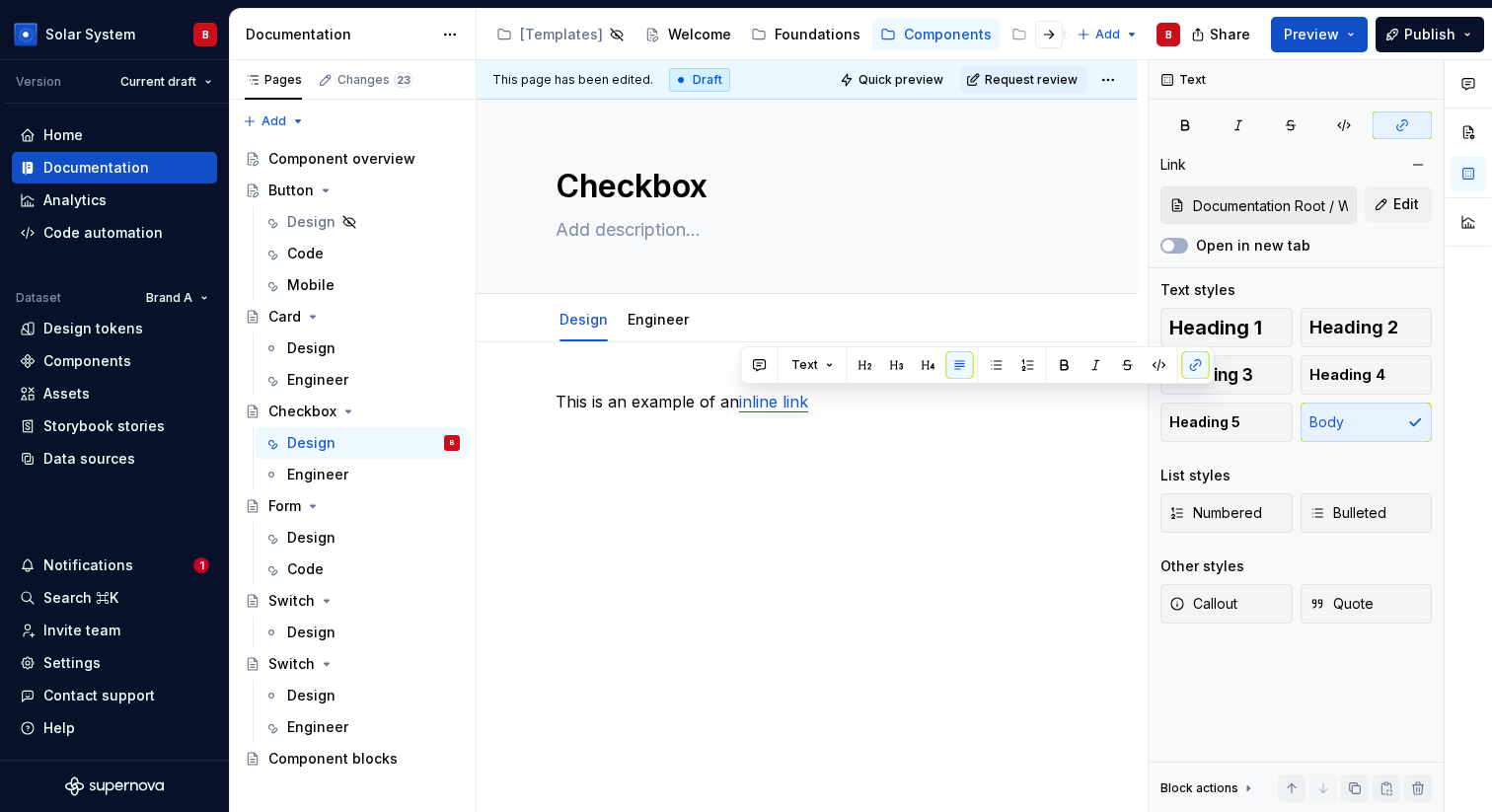 click on "This is an example of an  inline link" at bounding box center (807, 537) 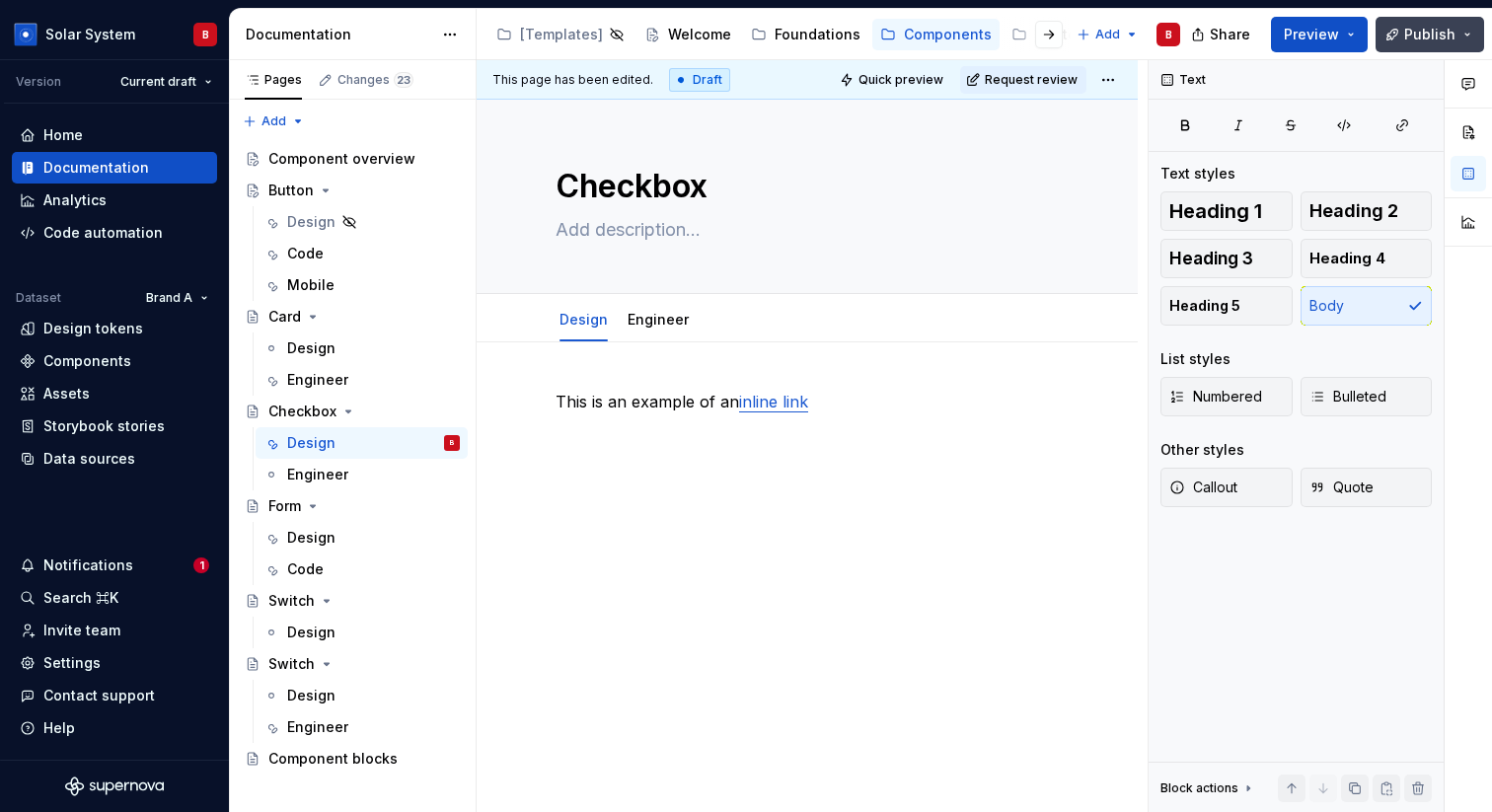 click on "Publish" at bounding box center (1430, 35) 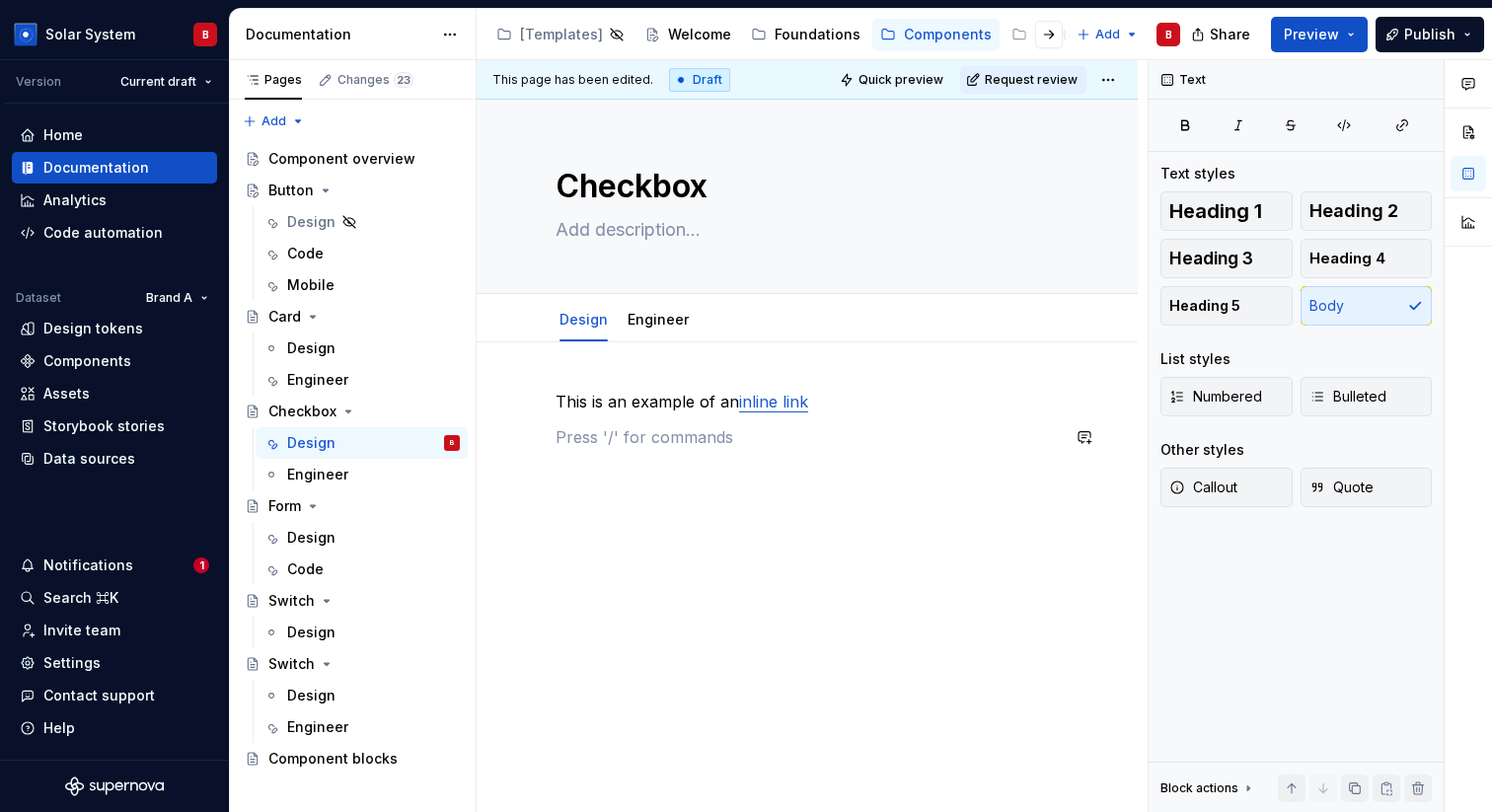 click on "This is an example of an  inline link" at bounding box center (807, 427) 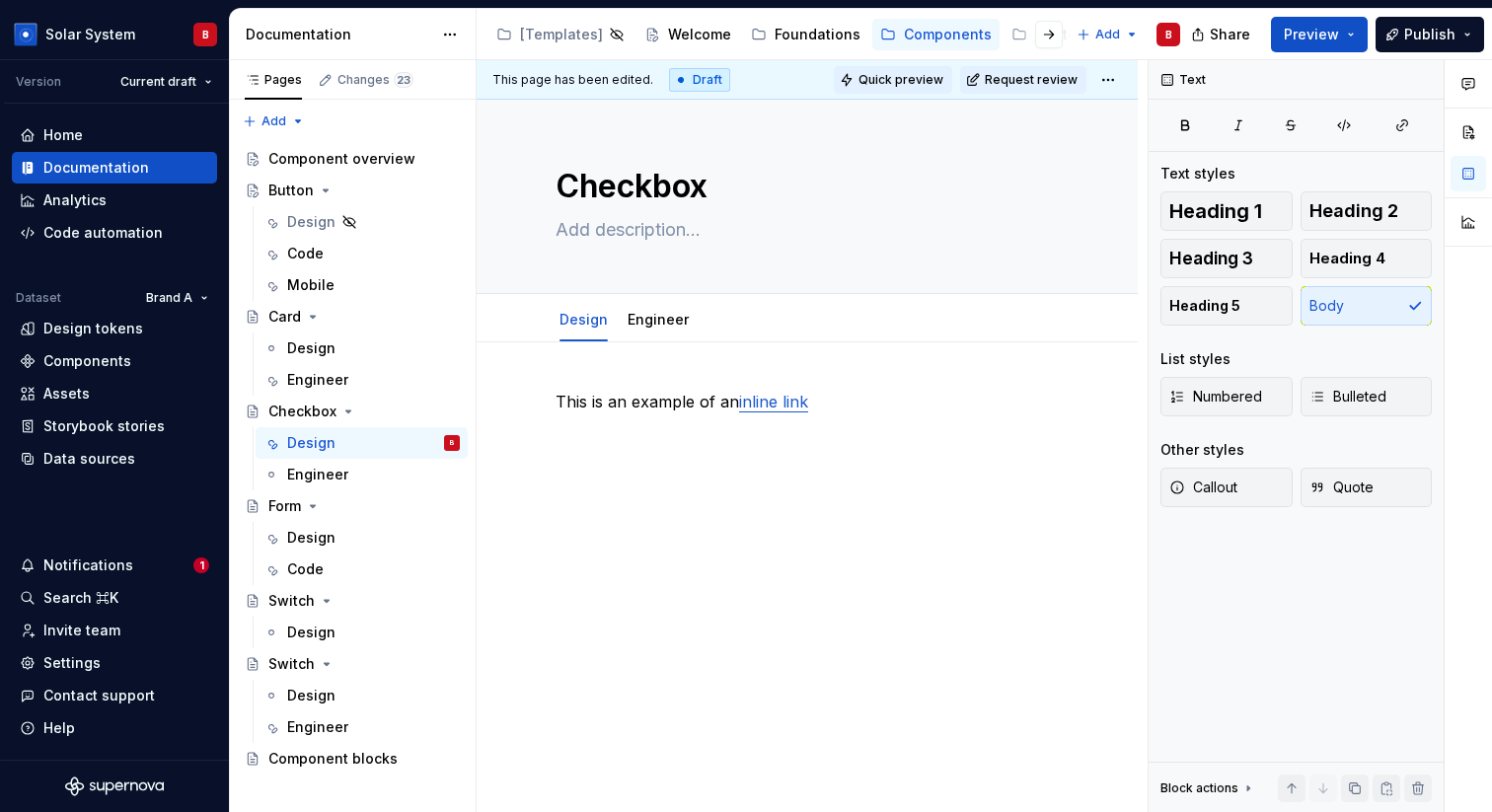 click on "Quick preview" at bounding box center [901, 80] 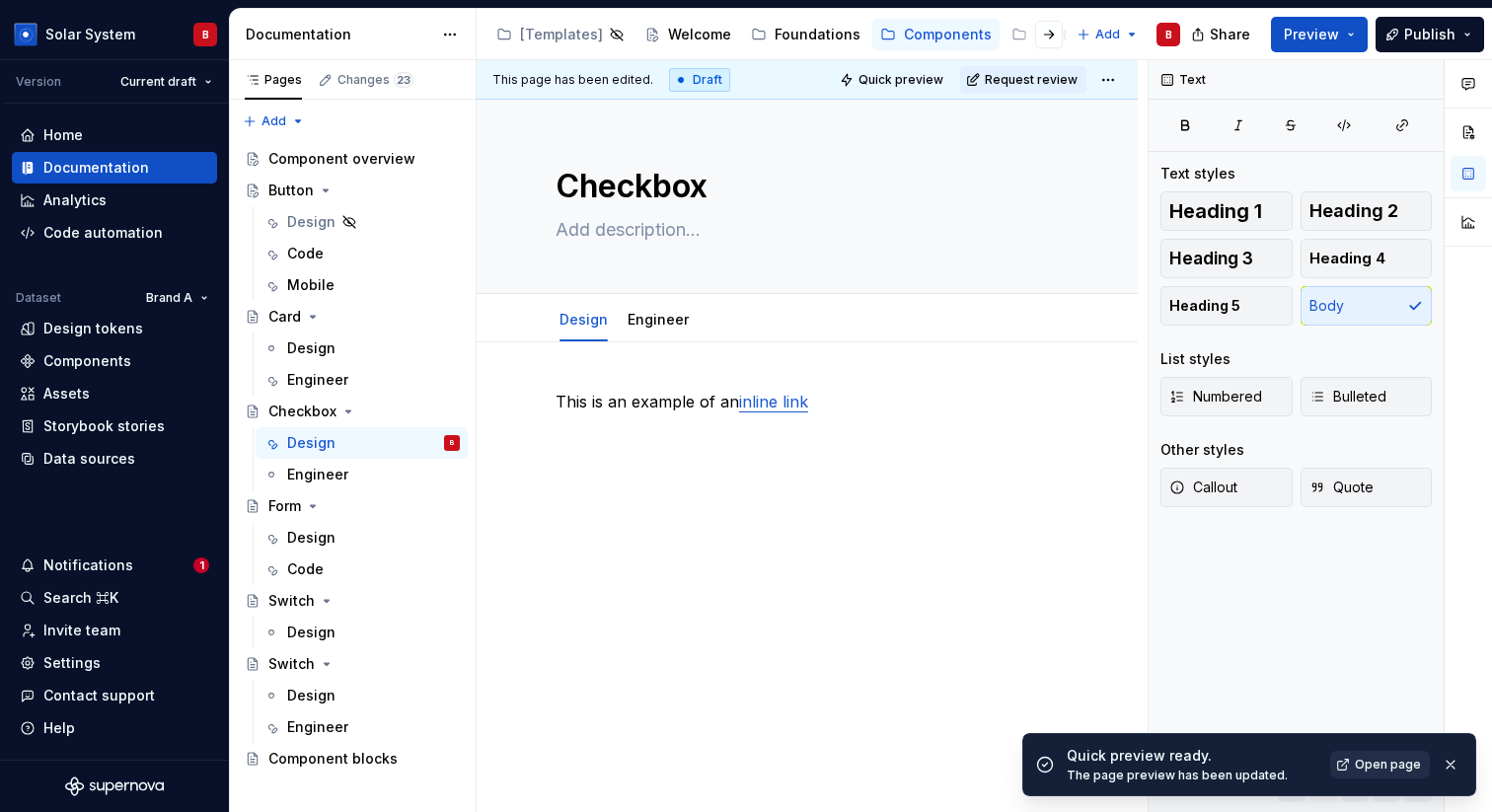click on "Open page" at bounding box center [1387, 765] 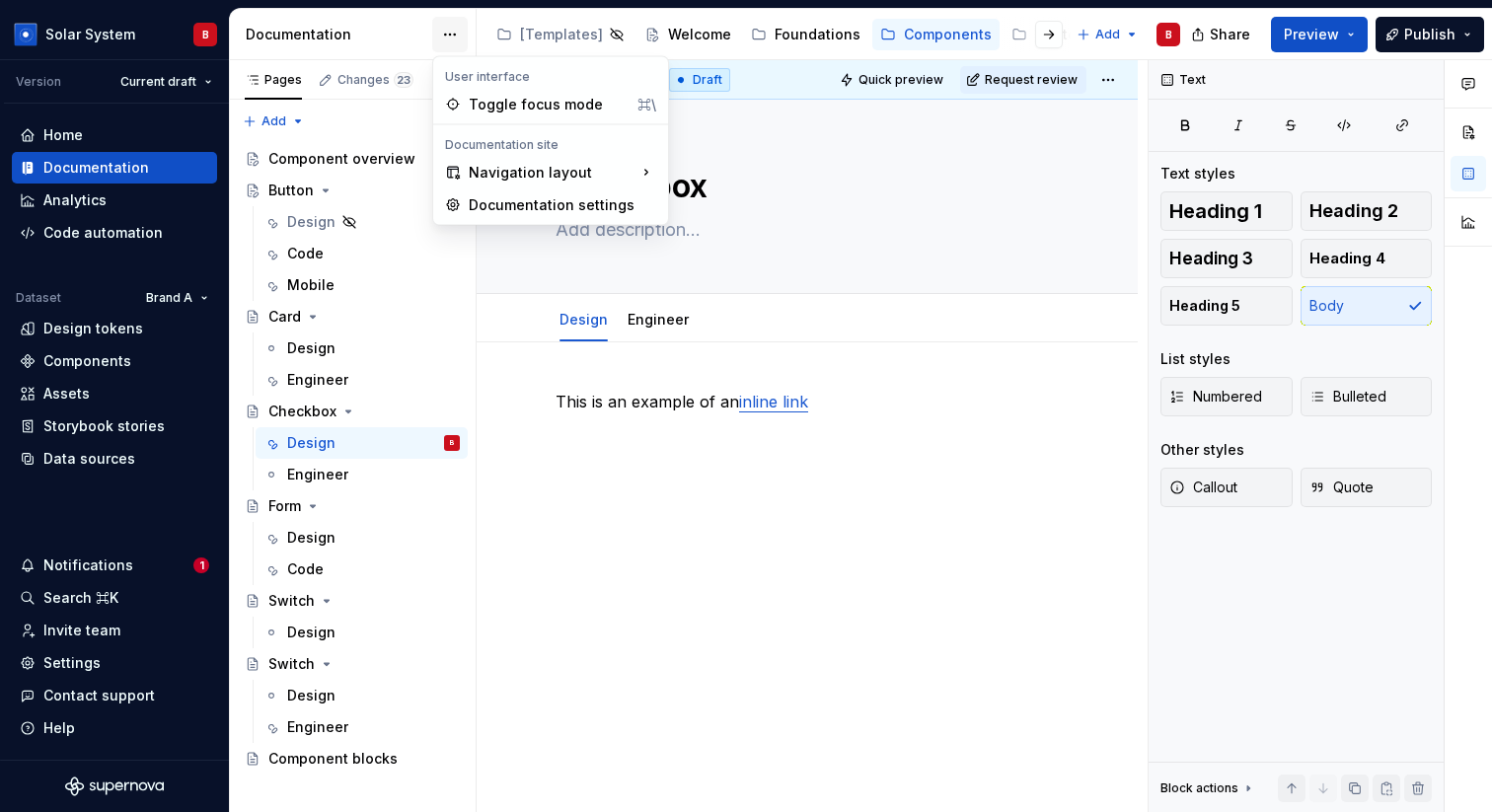 click on "Solar System B Version Current draft Home Documentation Analytics Code automation Dataset Brand A Design tokens Components Assets Storybook stories Data sources Notifications 1 Search ⌘K Invite team Settings Contact support Help Documentation
Accessibility guide for tree Page tree.
Navigate the tree with the arrow keys. Common tree hotkeys apply. Further keybindings are available:
enter to execute primary action on focused item
f2 to start renaming the focused item
escape to abort renaming an item
control+d to start dragging selected items
[Templates] Welcome Foundations Components Content Assets Add B Share Preview Publish Pages Changes 23 Add
Accessibility guide for tree Page tree.
Navigate the tree with the arrow keys. Common tree hotkeys apply. Further keybindings are available:
enter to execute primary action on focused item
f2 to start renaming the focused item
B" at bounding box center (746, 406) 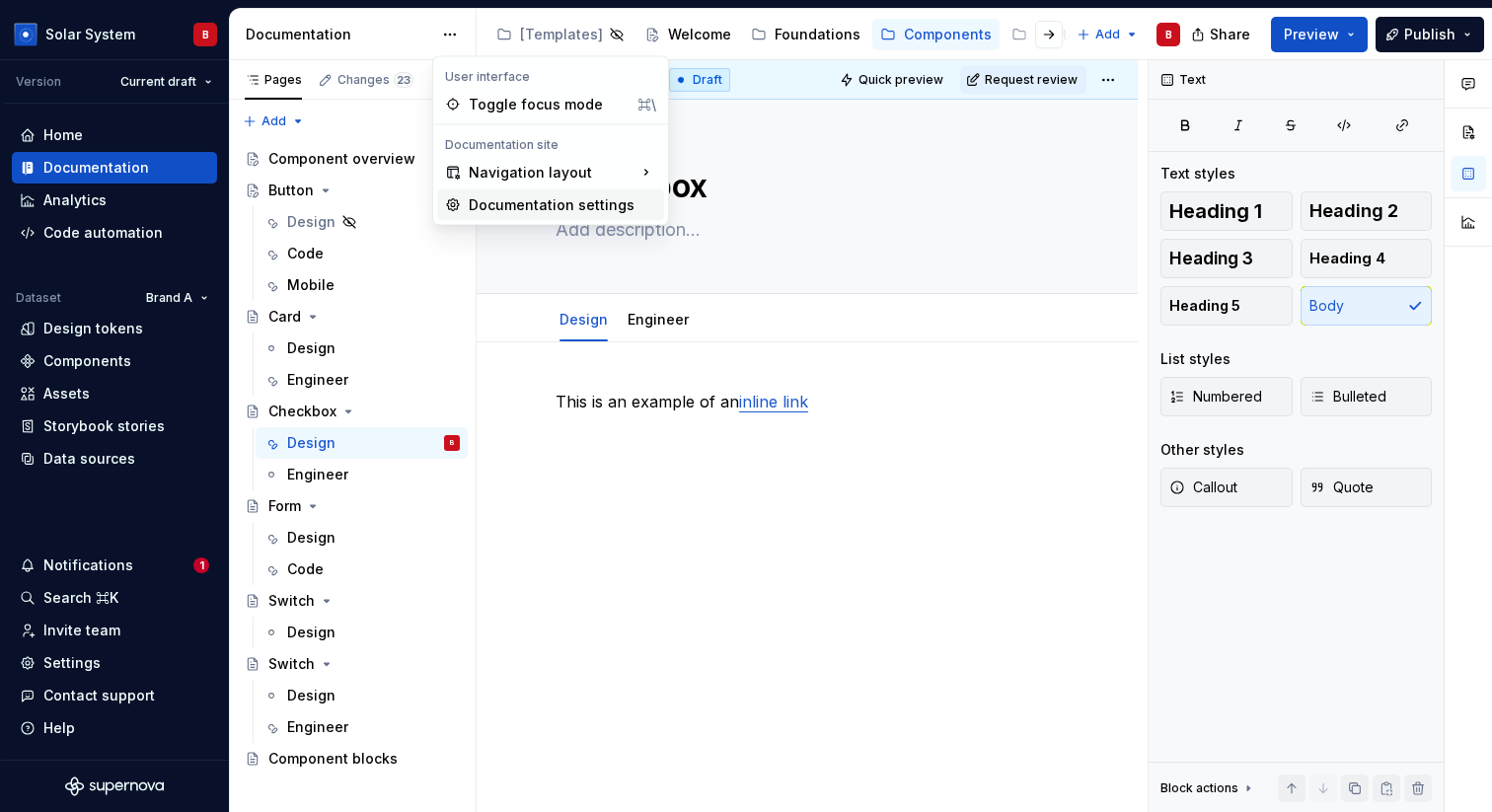 click on "Documentation settings" at bounding box center [562, 205] 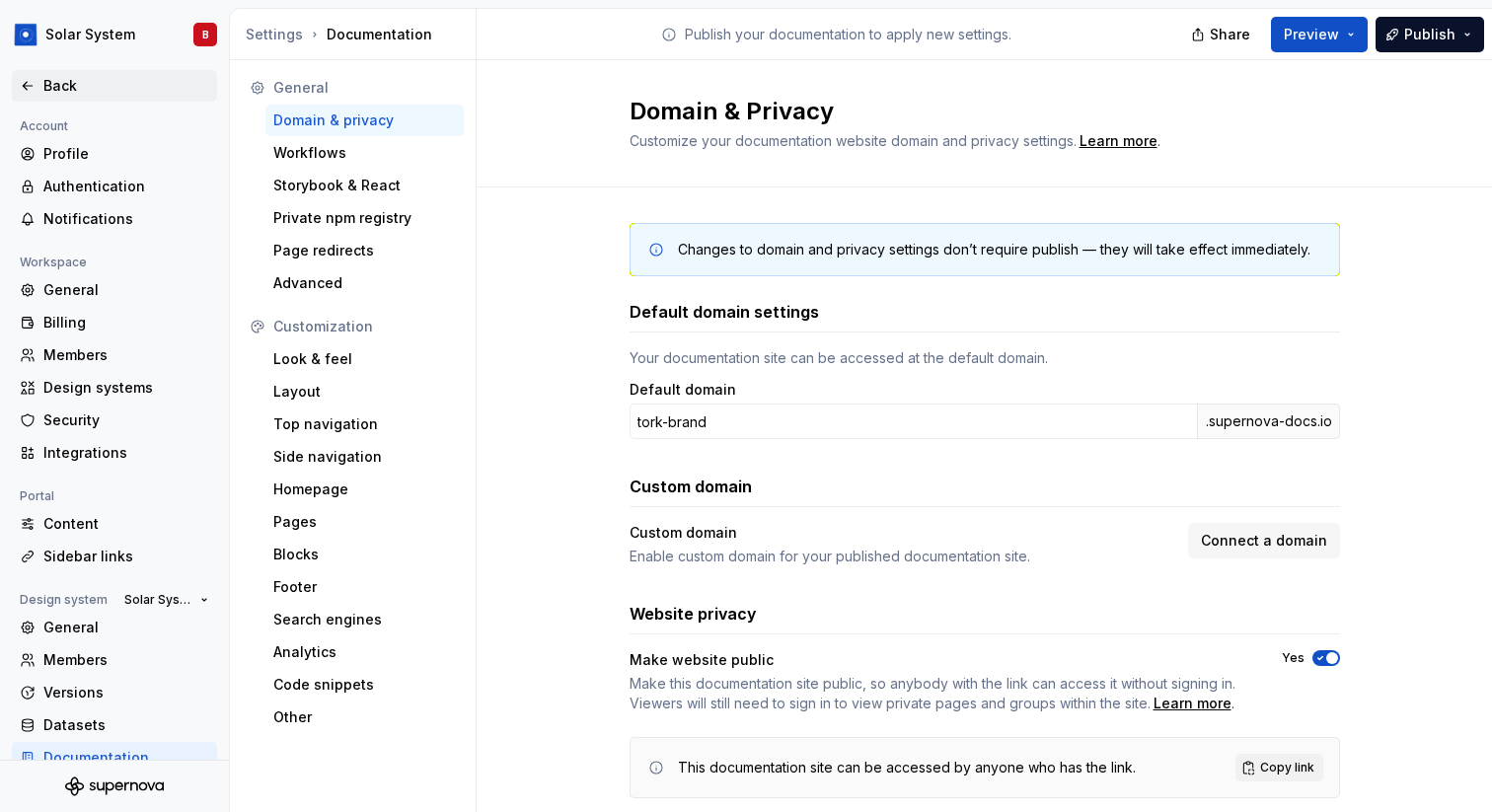 click on "Back" at bounding box center [126, 86] 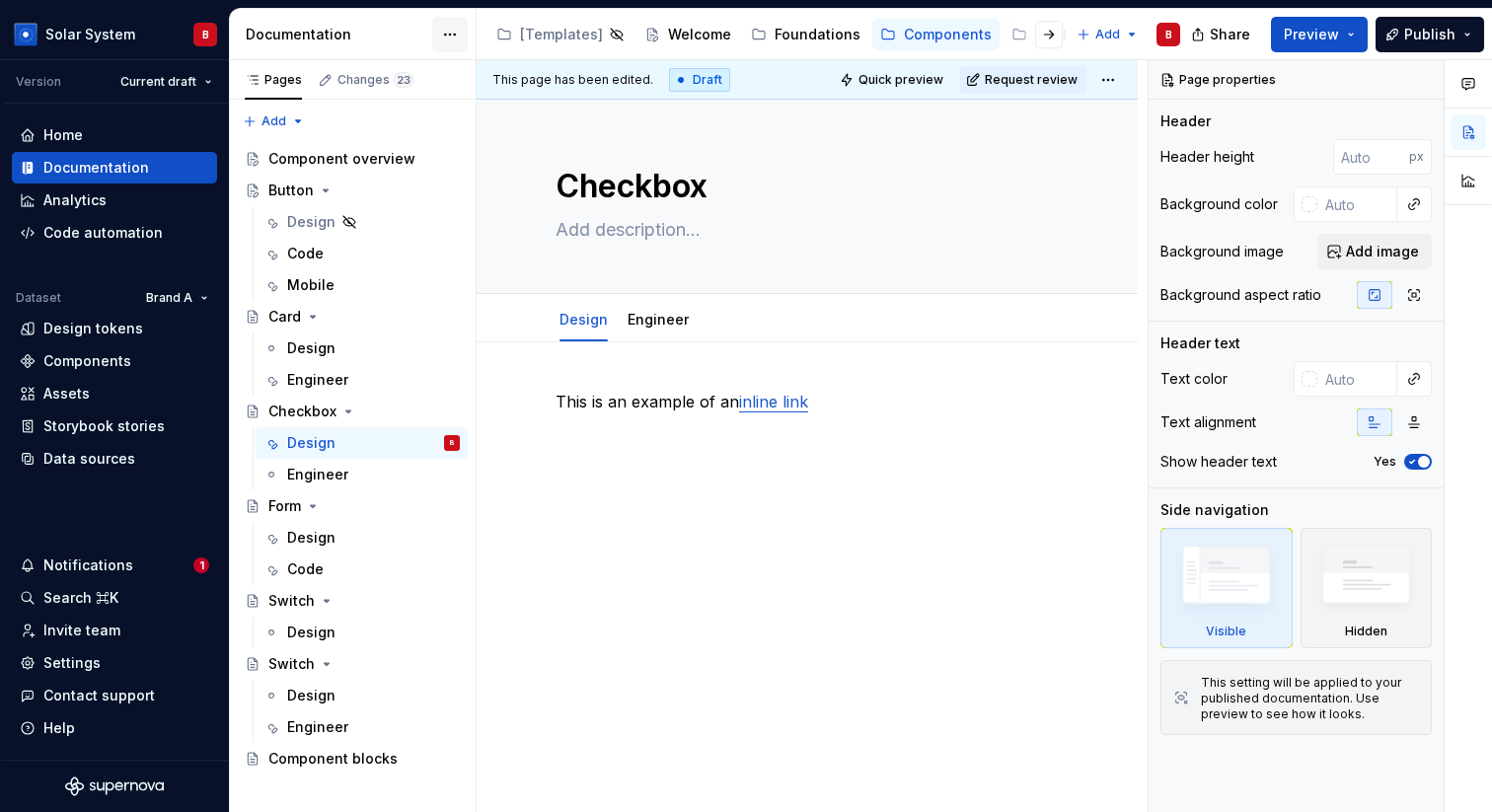 click on "Solar System B Version Current draft Home Documentation Analytics Code automation Dataset Brand A Design tokens Components Assets Storybook stories Data sources Notifications 1 Search ⌘K Invite team Settings Contact support Help Documentation
Accessibility guide for tree Page tree.
Navigate the tree with the arrow keys. Common tree hotkeys apply. Further keybindings are available:
enter to execute primary action on focused item
f2 to start renaming the focused item
escape to abort renaming an item
control+d to start dragging selected items
[Templates] Welcome Foundations Components Content Assets Add B Share Preview Publish Pages Changes 23 Add
Accessibility guide for tree Page tree.
Navigate the tree with the arrow keys. Common tree hotkeys apply. Further keybindings are available:
enter to execute primary action on focused item
f2 to start renaming the focused item
B" at bounding box center (746, 406) 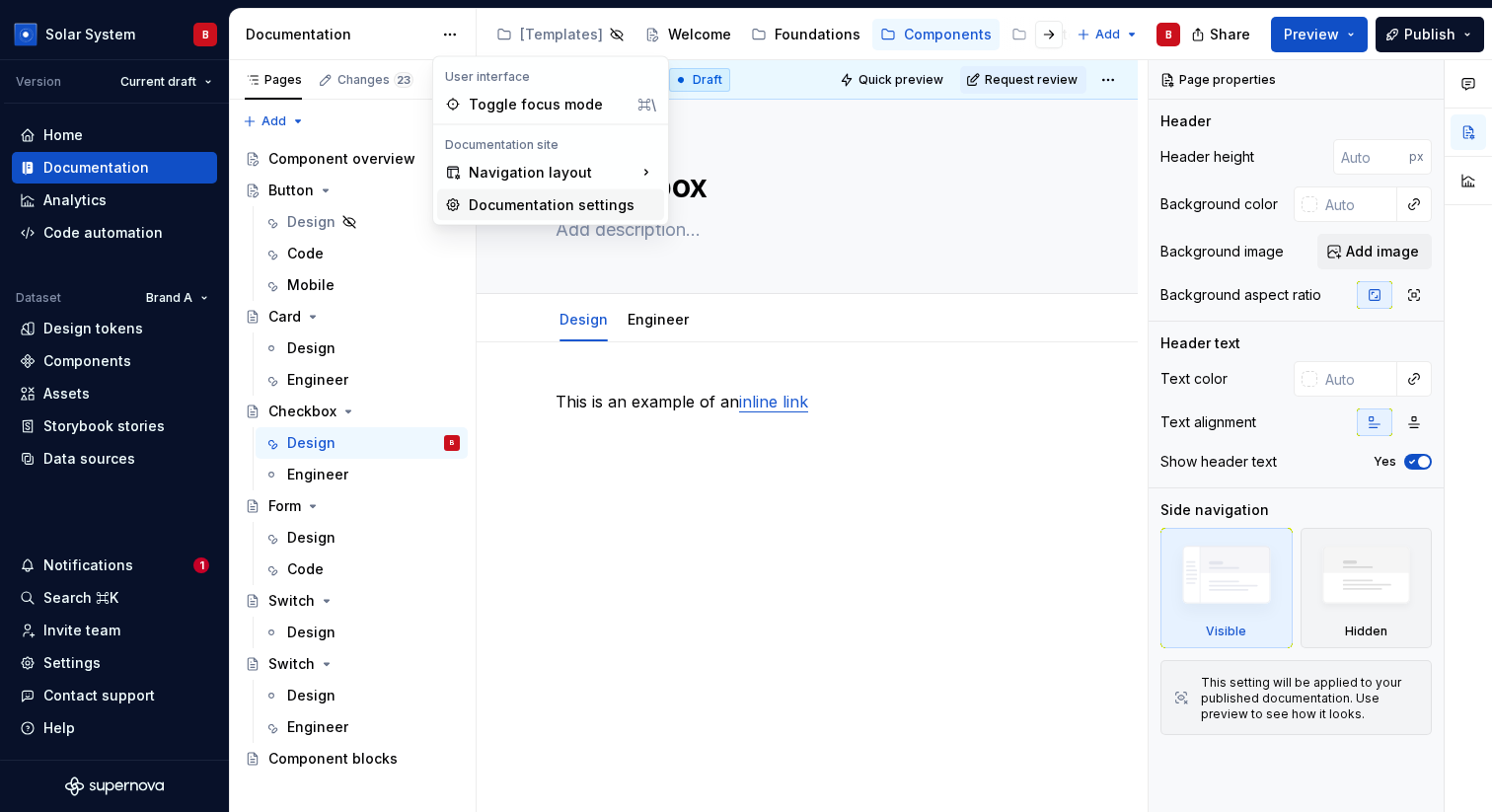 click on "Documentation settings" at bounding box center (551, 205) 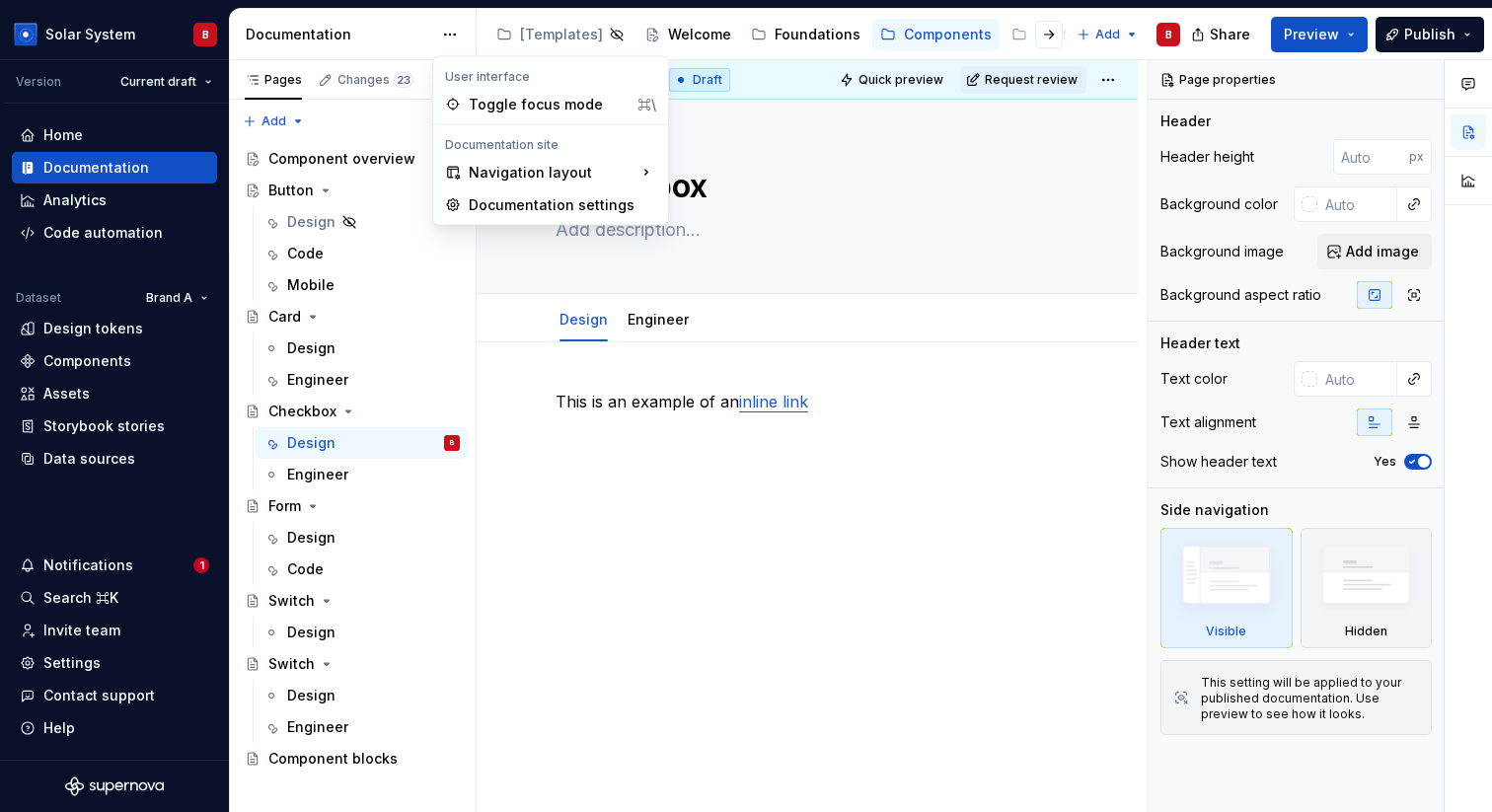 type on "*" 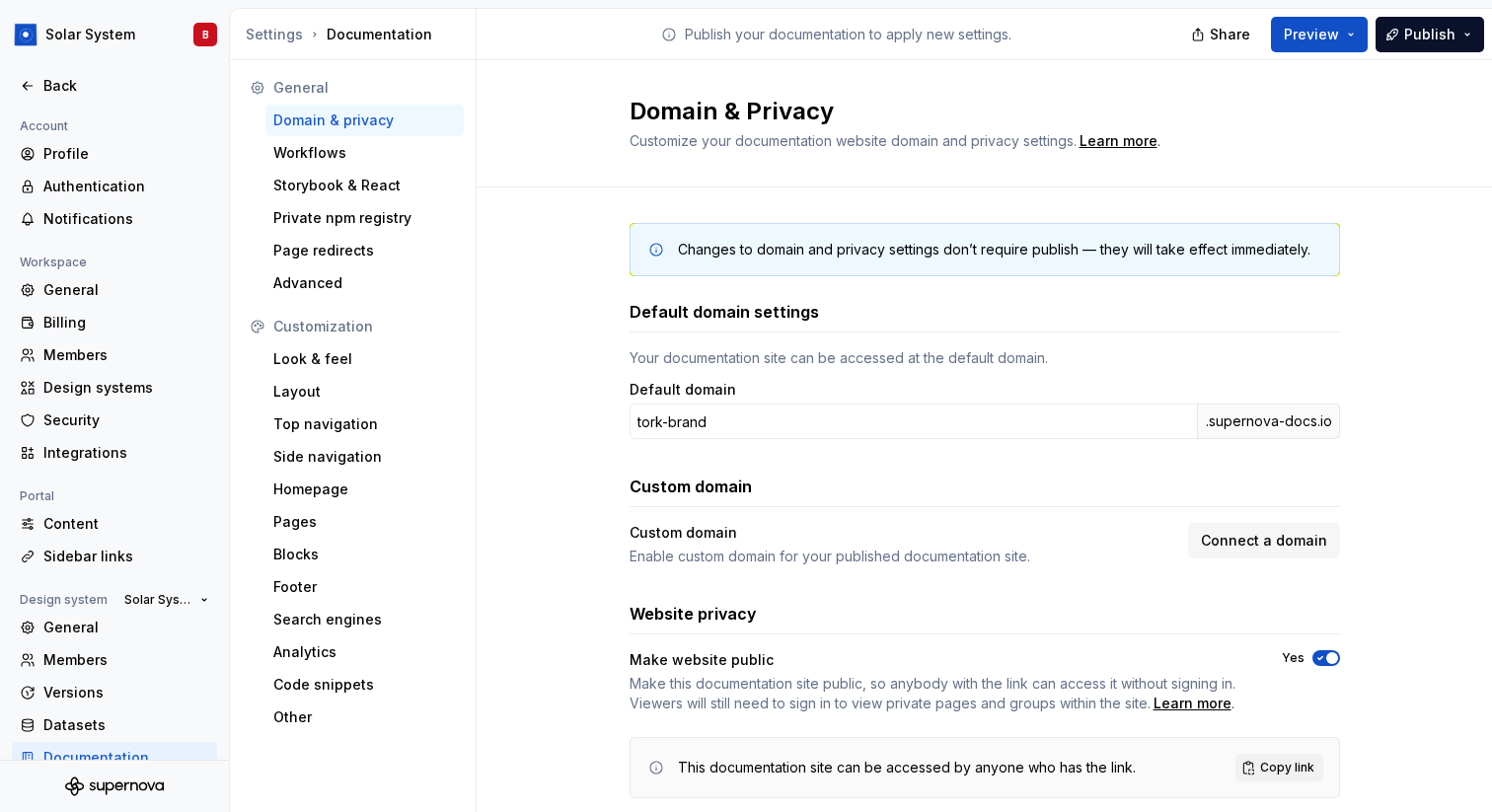 scroll, scrollTop: 52, scrollLeft: 0, axis: vertical 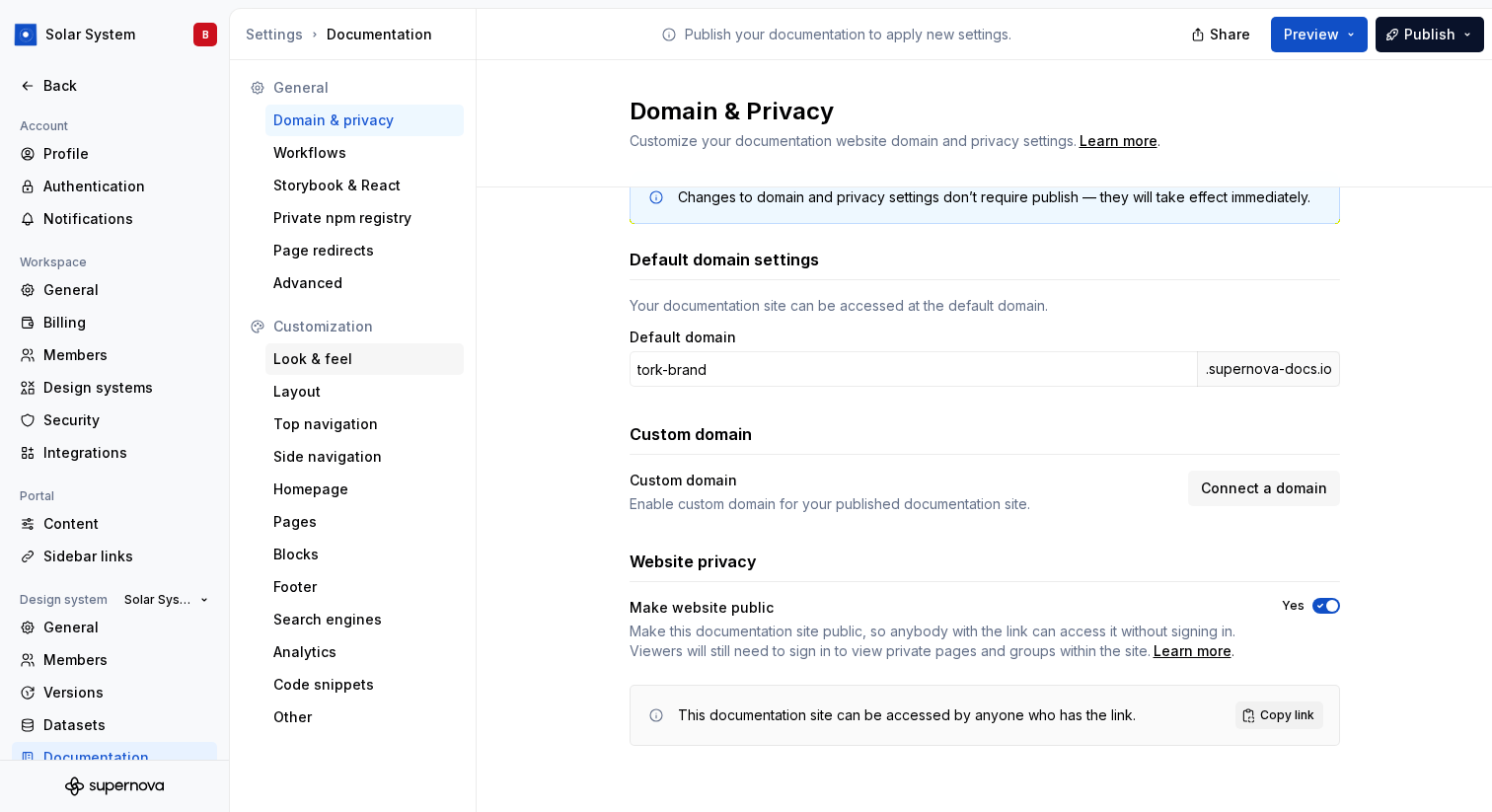 click on "Look & feel" at bounding box center [364, 359] 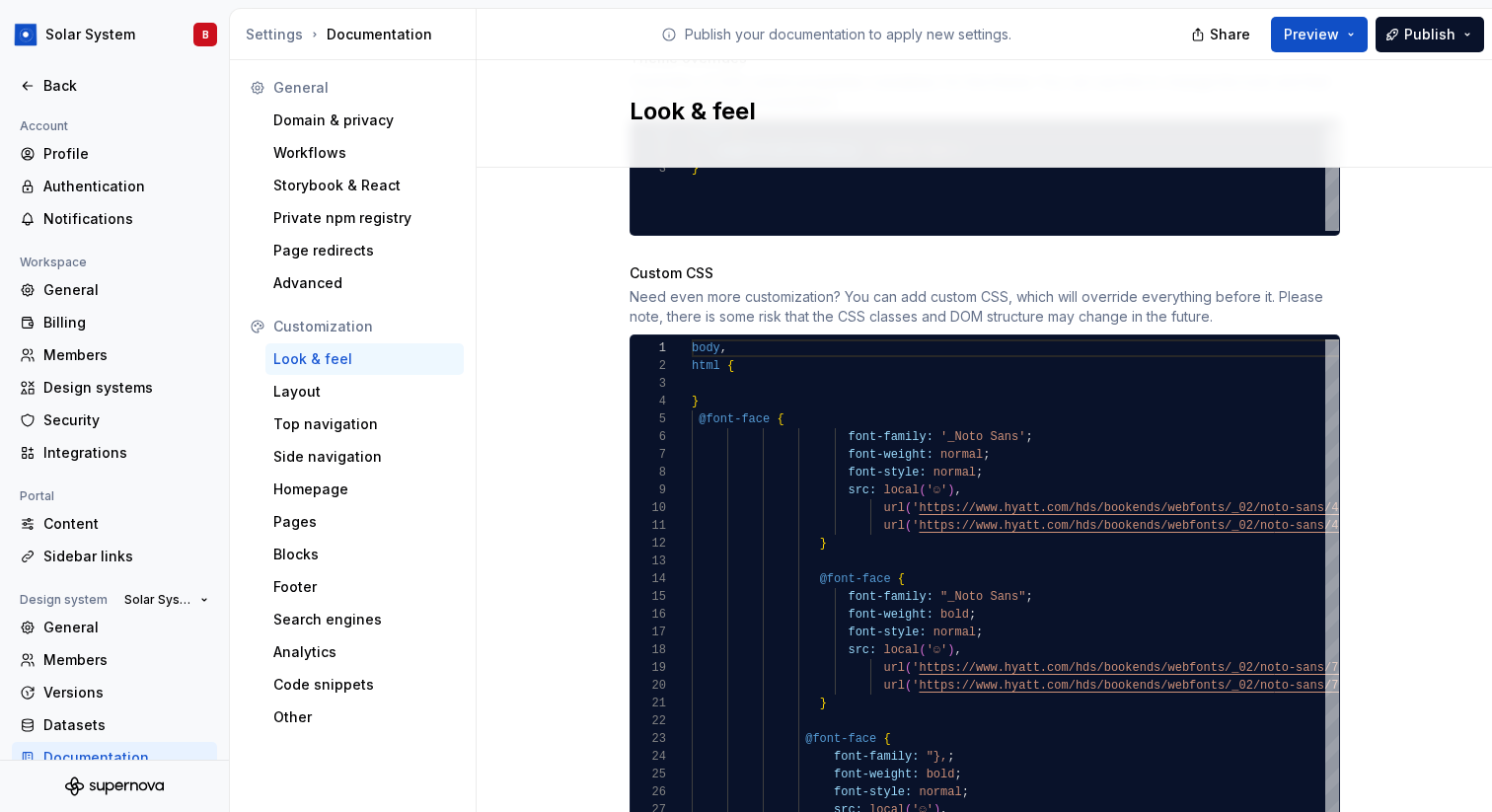 scroll, scrollTop: 851, scrollLeft: 0, axis: vertical 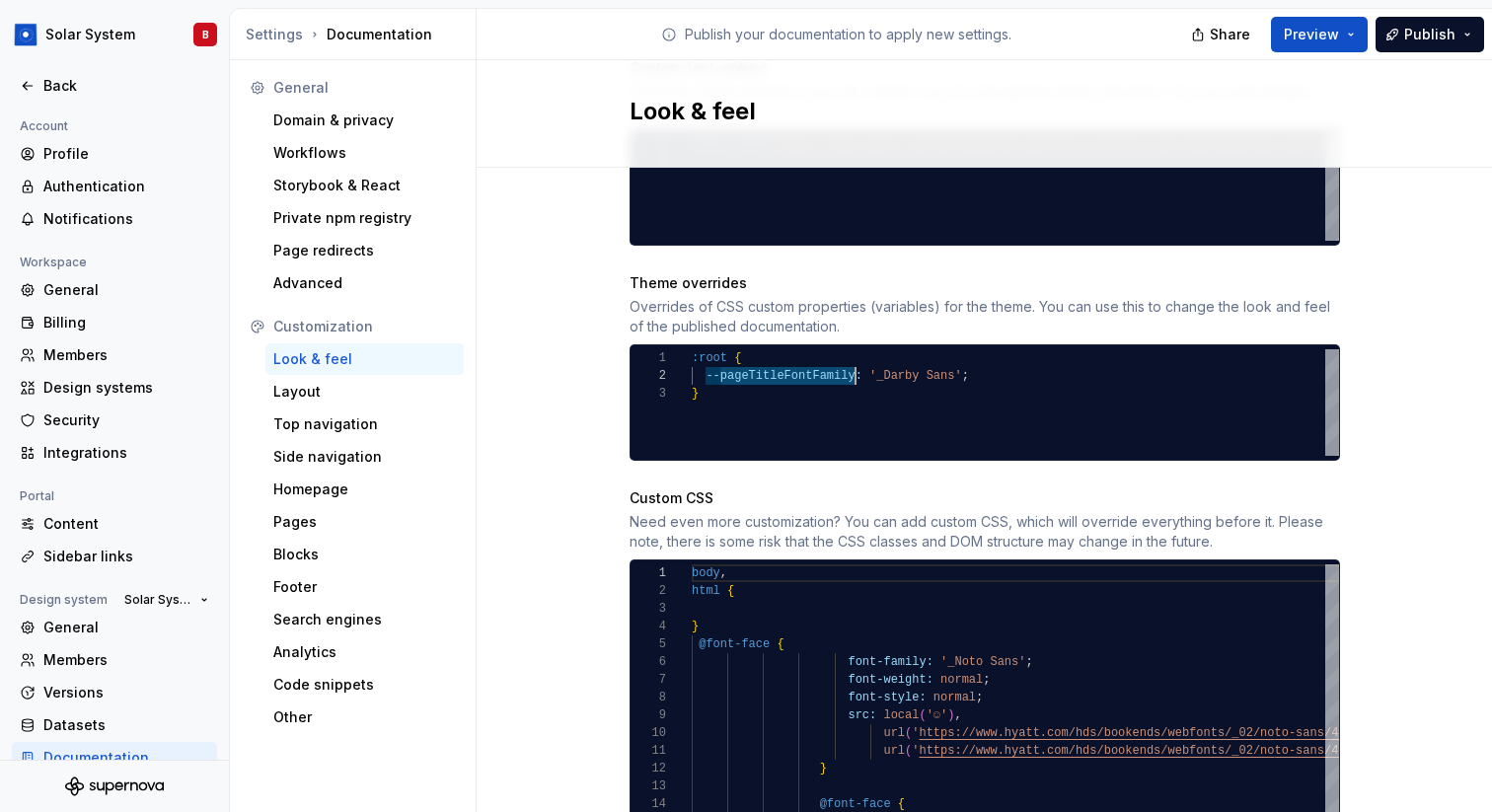 drag, startPoint x: 719, startPoint y: 378, endPoint x: 855, endPoint y: 378, distance: 136 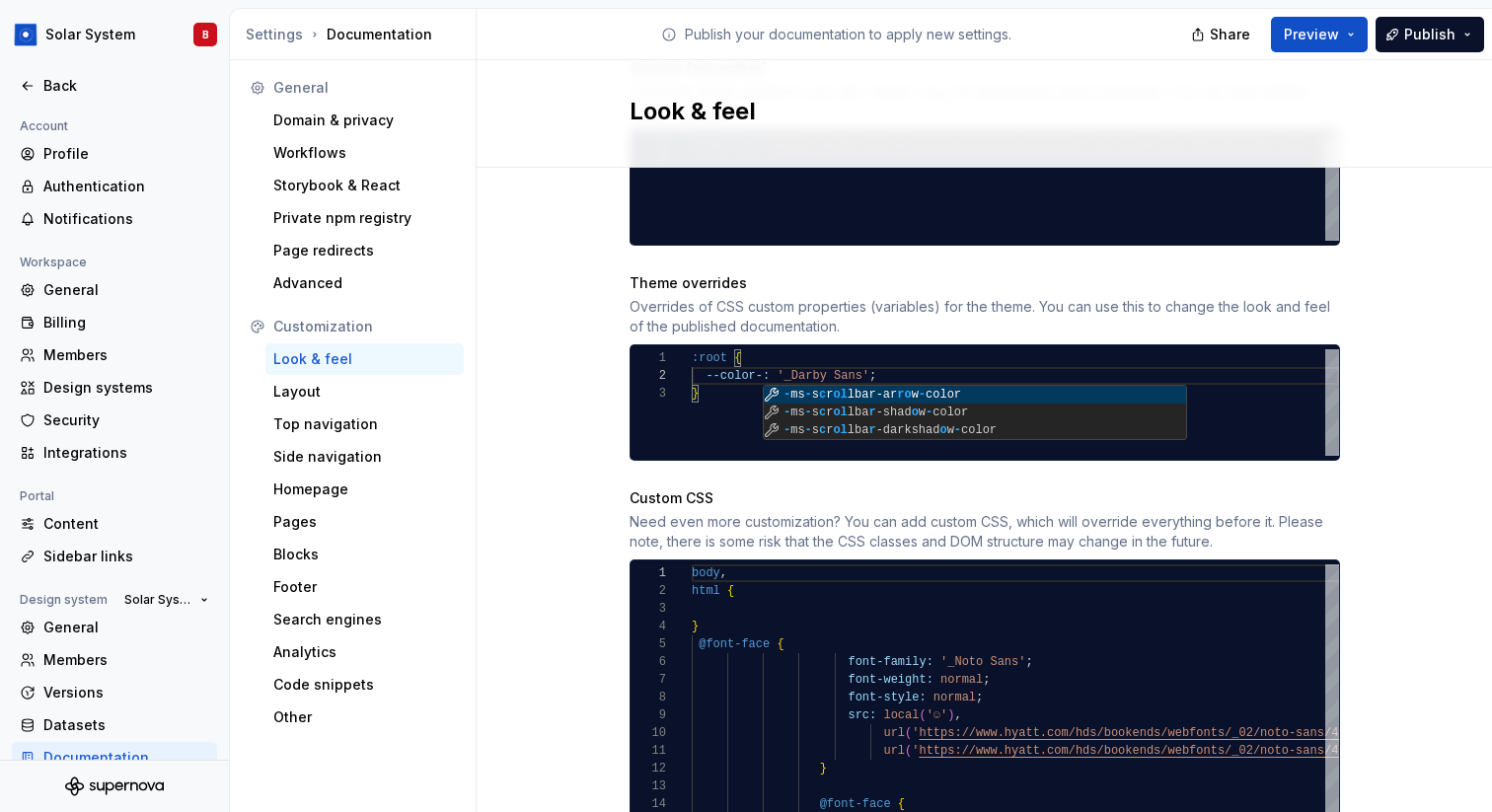 scroll, scrollTop: 18, scrollLeft: 78, axis: both 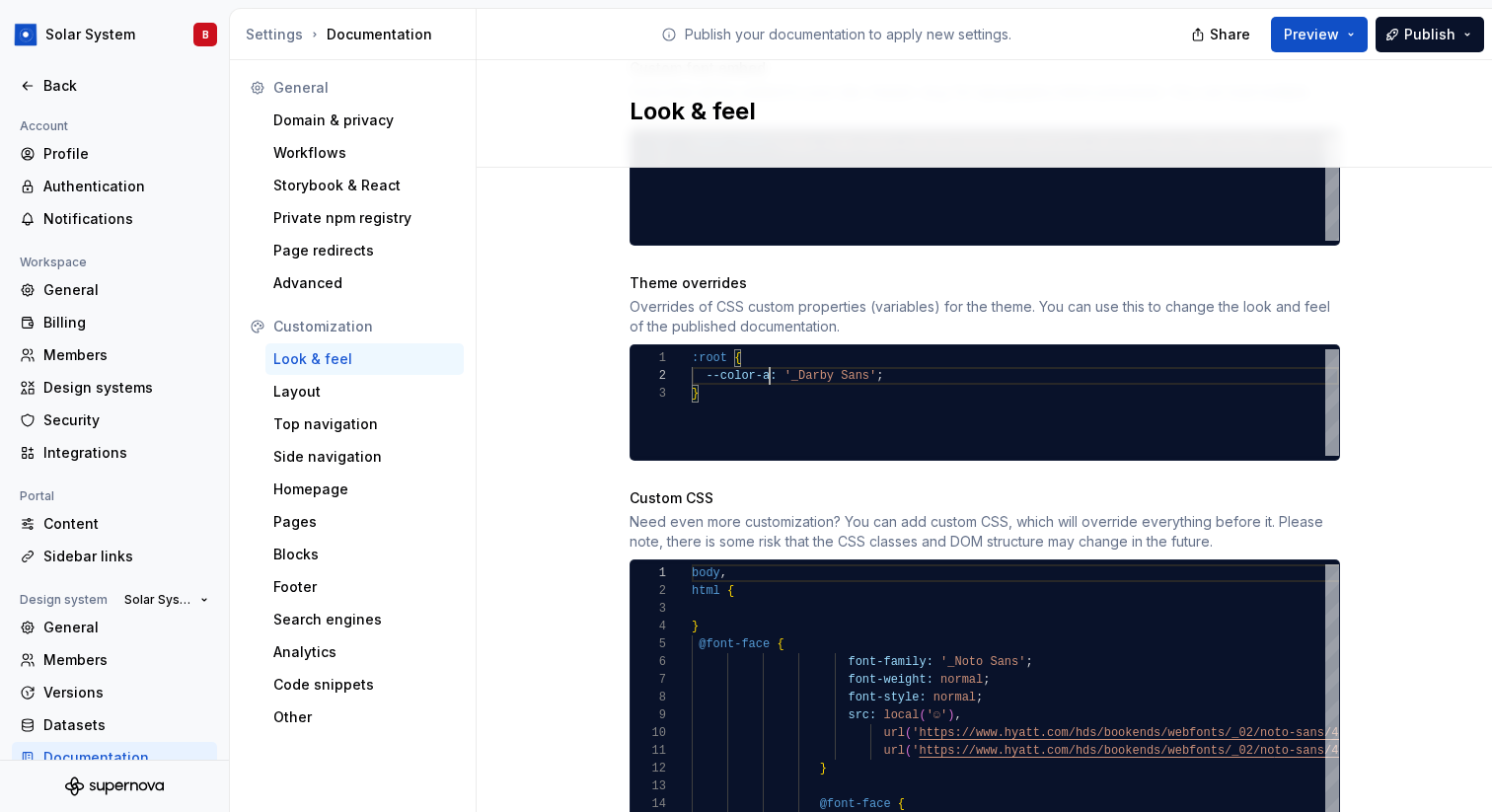click on ":root   {    --color-a:   '_Darby Sans' ; }" at bounding box center [1015, 403] 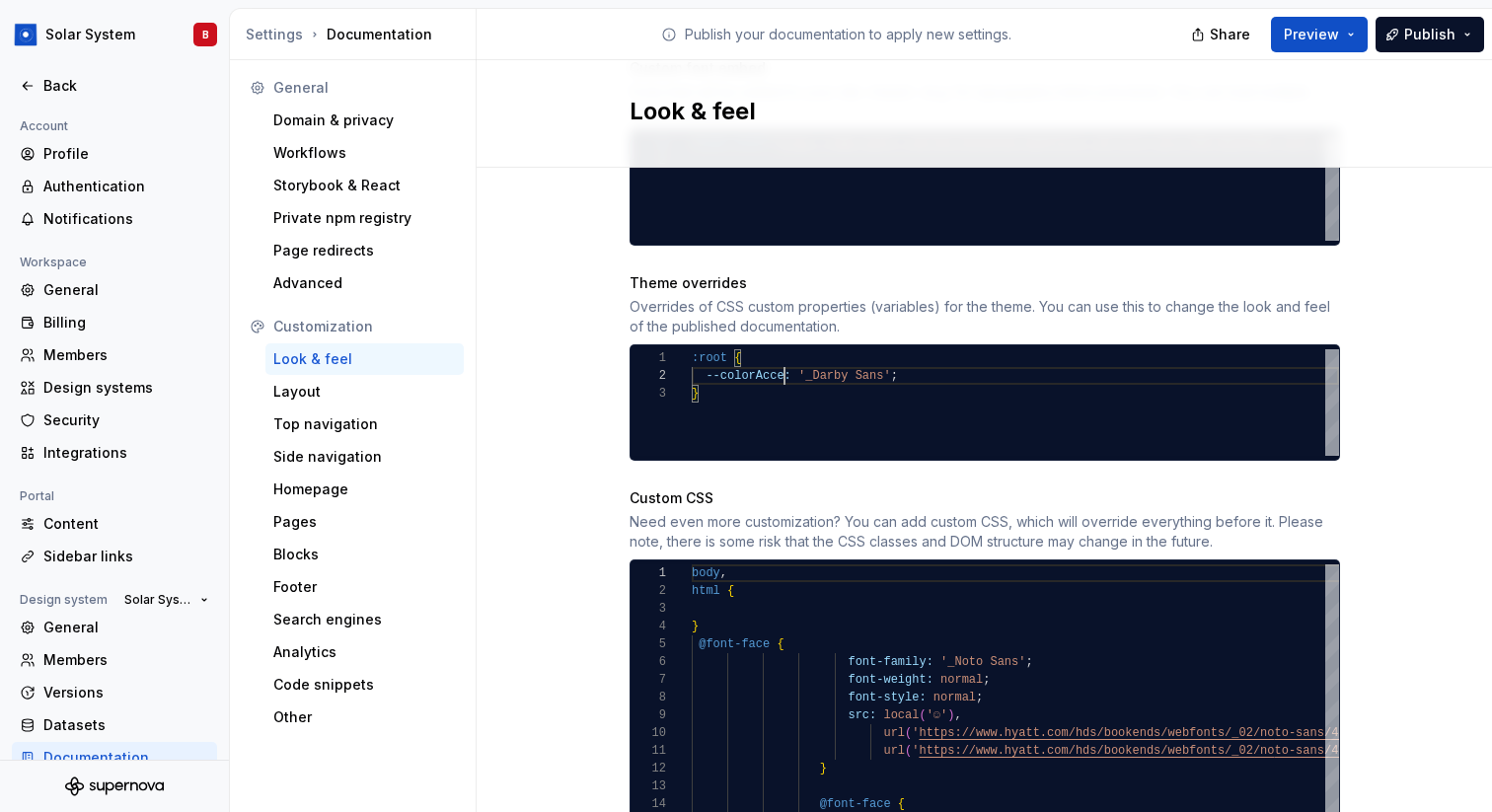 scroll, scrollTop: 18, scrollLeft: 107, axis: both 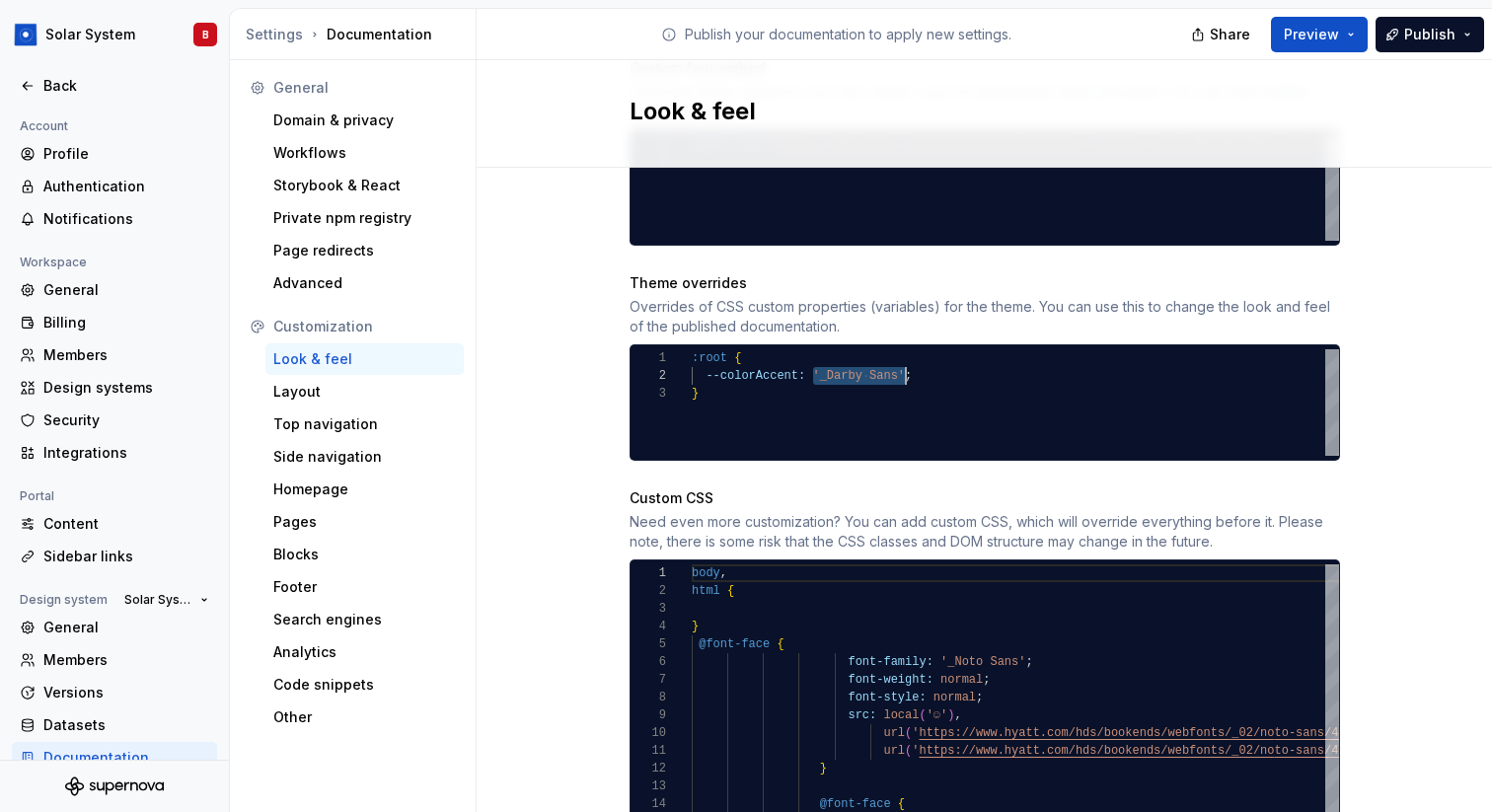 drag, startPoint x: 813, startPoint y: 375, endPoint x: 903, endPoint y: 375, distance: 90 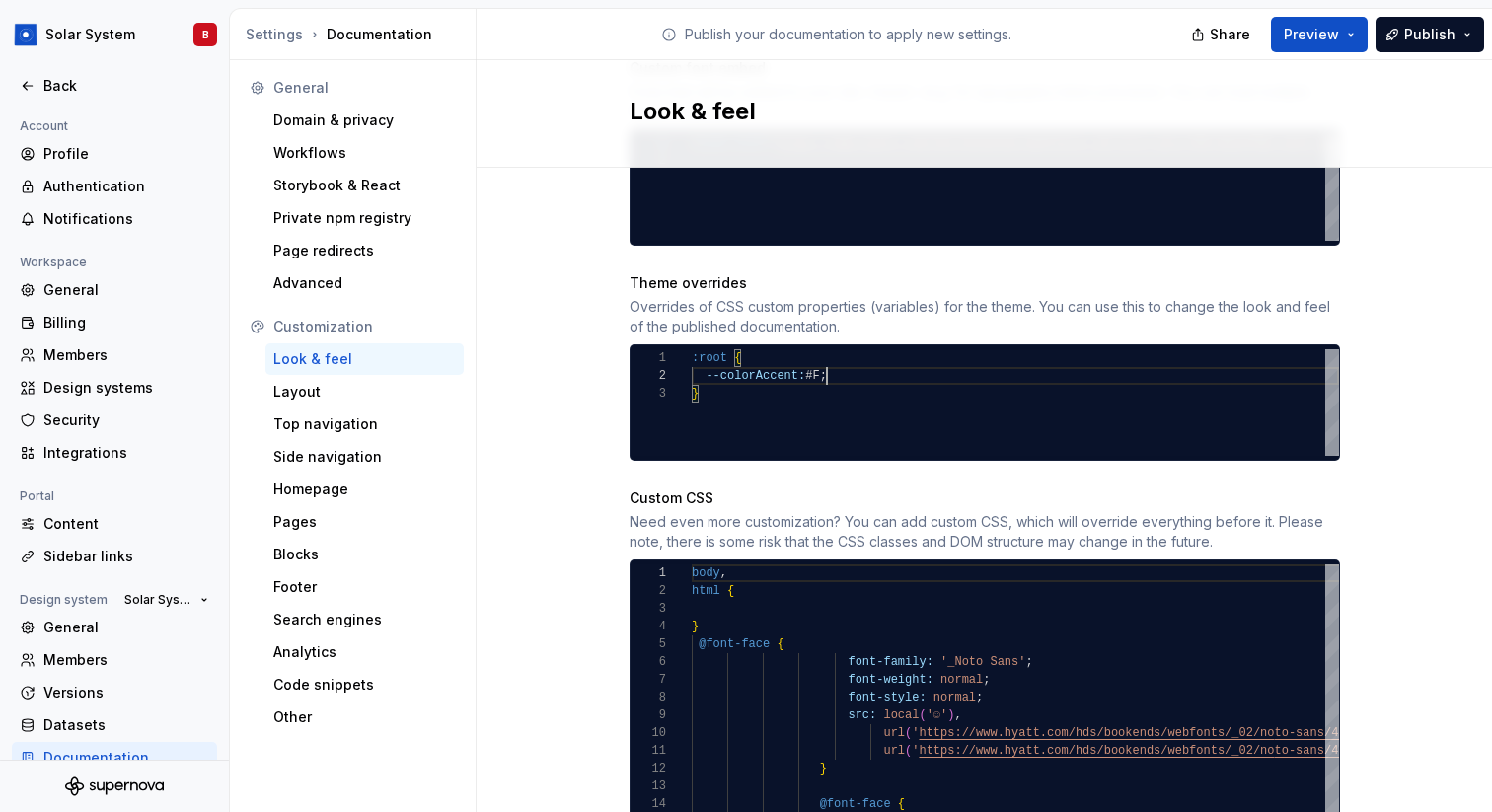 scroll, scrollTop: 18, scrollLeft: 135, axis: both 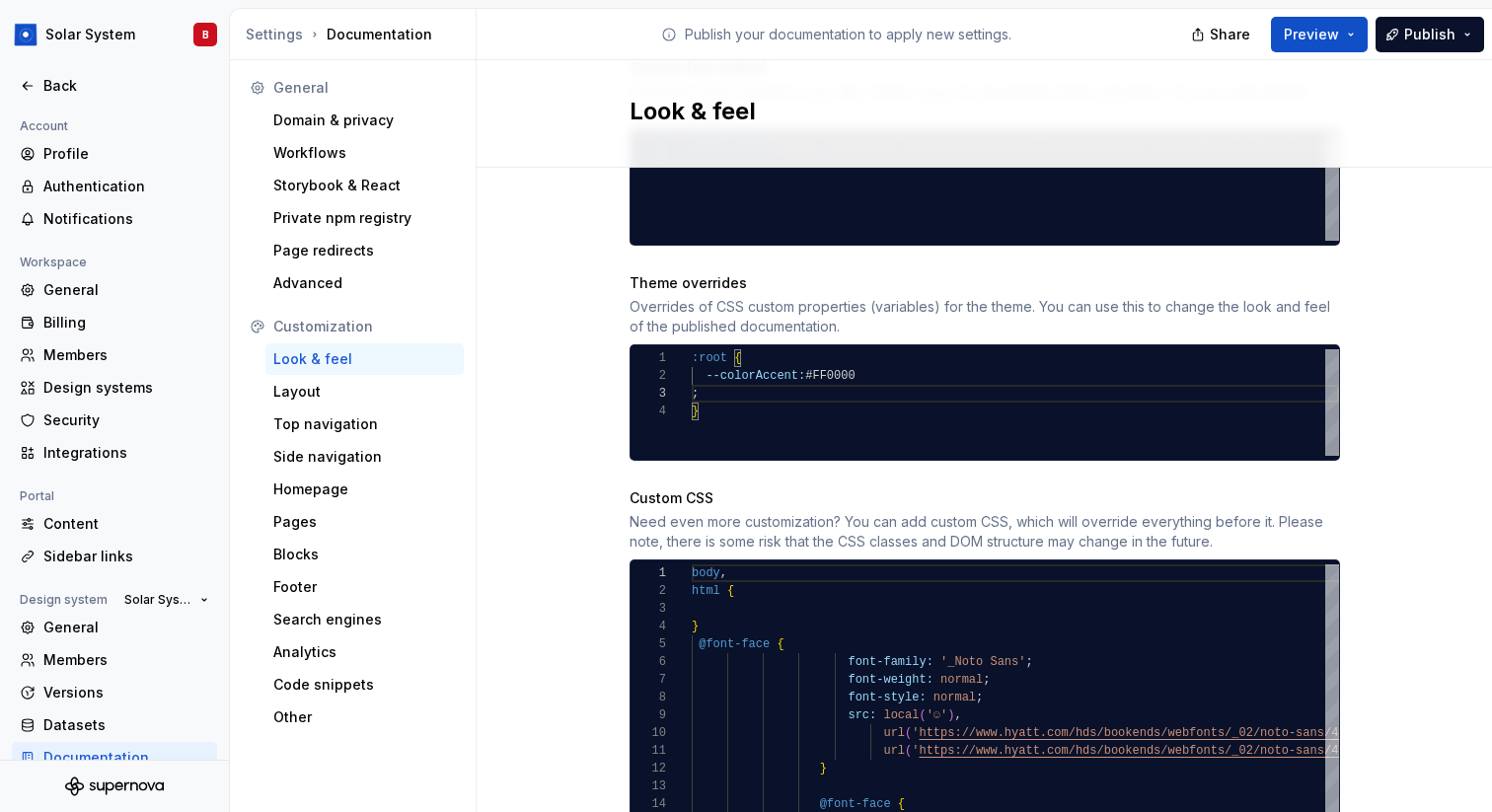 type on "**********" 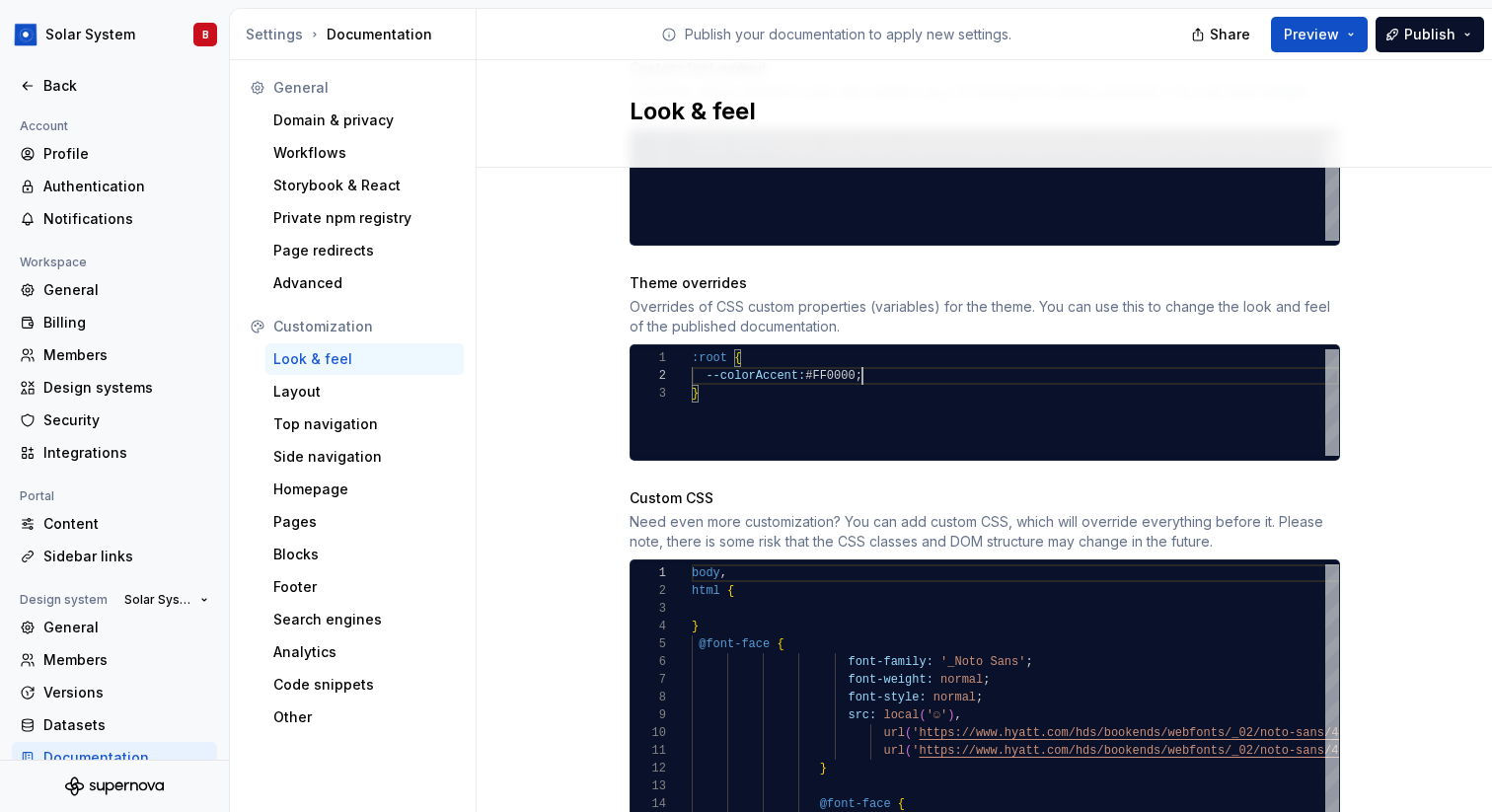 scroll, scrollTop: 18, scrollLeft: 177, axis: both 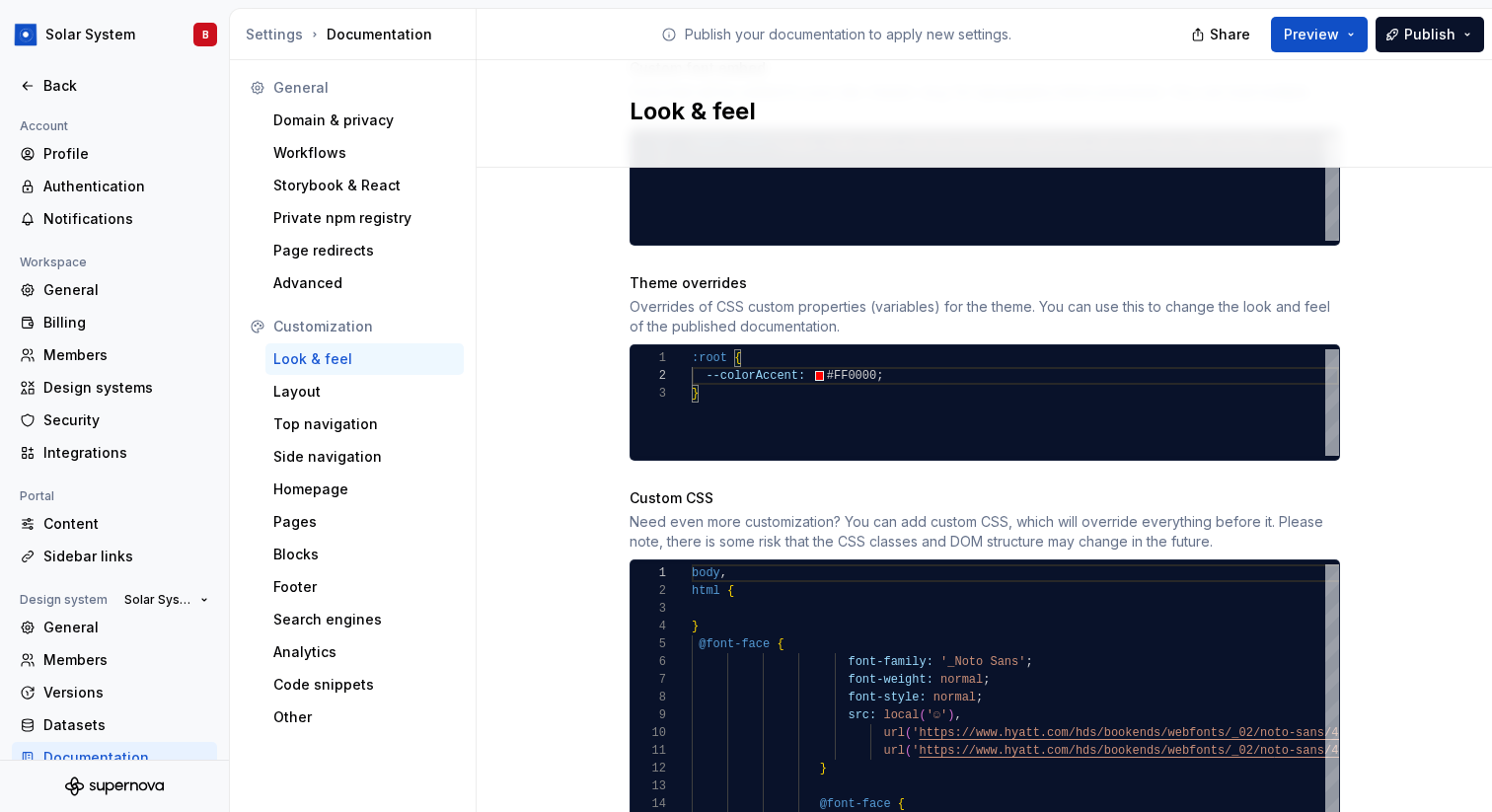 click on "Site logo A company logo that will be displayed on all pages on your documentation site. We recommend using a 200 x 30px .svg or .png file.         Add image Site logo height The height of your site logo in the top navigation bar, measured in pixels. Site favicon The favicon that will be used for your documentation site. We recommend using a 32 x 32px .png file. Using legacy .ico is not recommended. Add image Accent color This is your main accent color, used for all links, selected states, and active items. Default color: #0f62fe. Alternative accent color Used in hover states for links, selected items, and active states. Usually darker or lighter than the main accent color. Default color: #0043ce. Surface accent color Used for backgrounds of active and selected items. This color should meet AA+ contrast criteria against the main accent color. Default color: #ecf4ff. Icon stroke width The stroke width for all icons, measured in pixels. Default width: 2px. Font family _Noto Sans Custom font embed 1 2 < link" at bounding box center (984, 256) 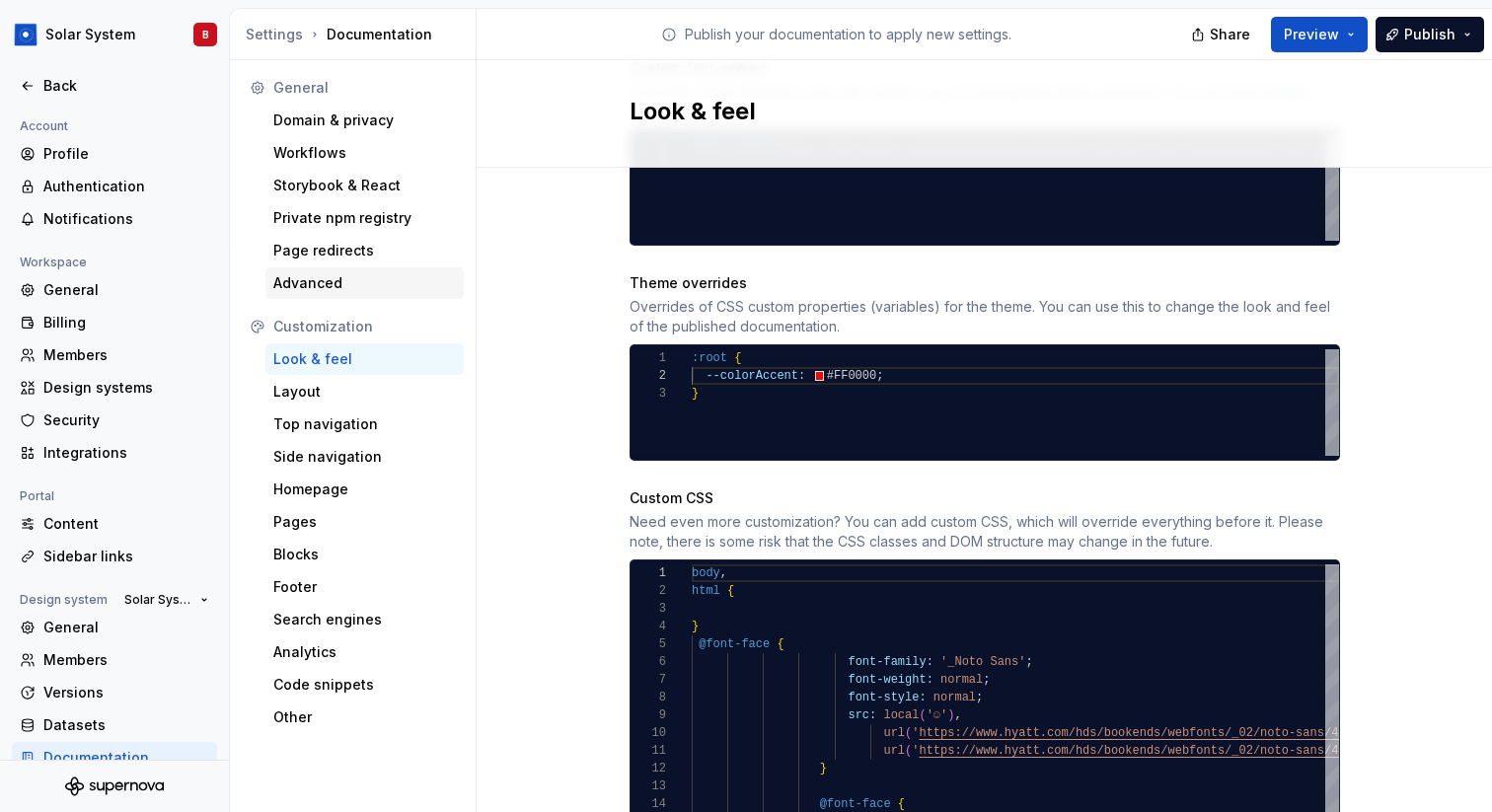 click on "Advanced" at bounding box center (364, 283) 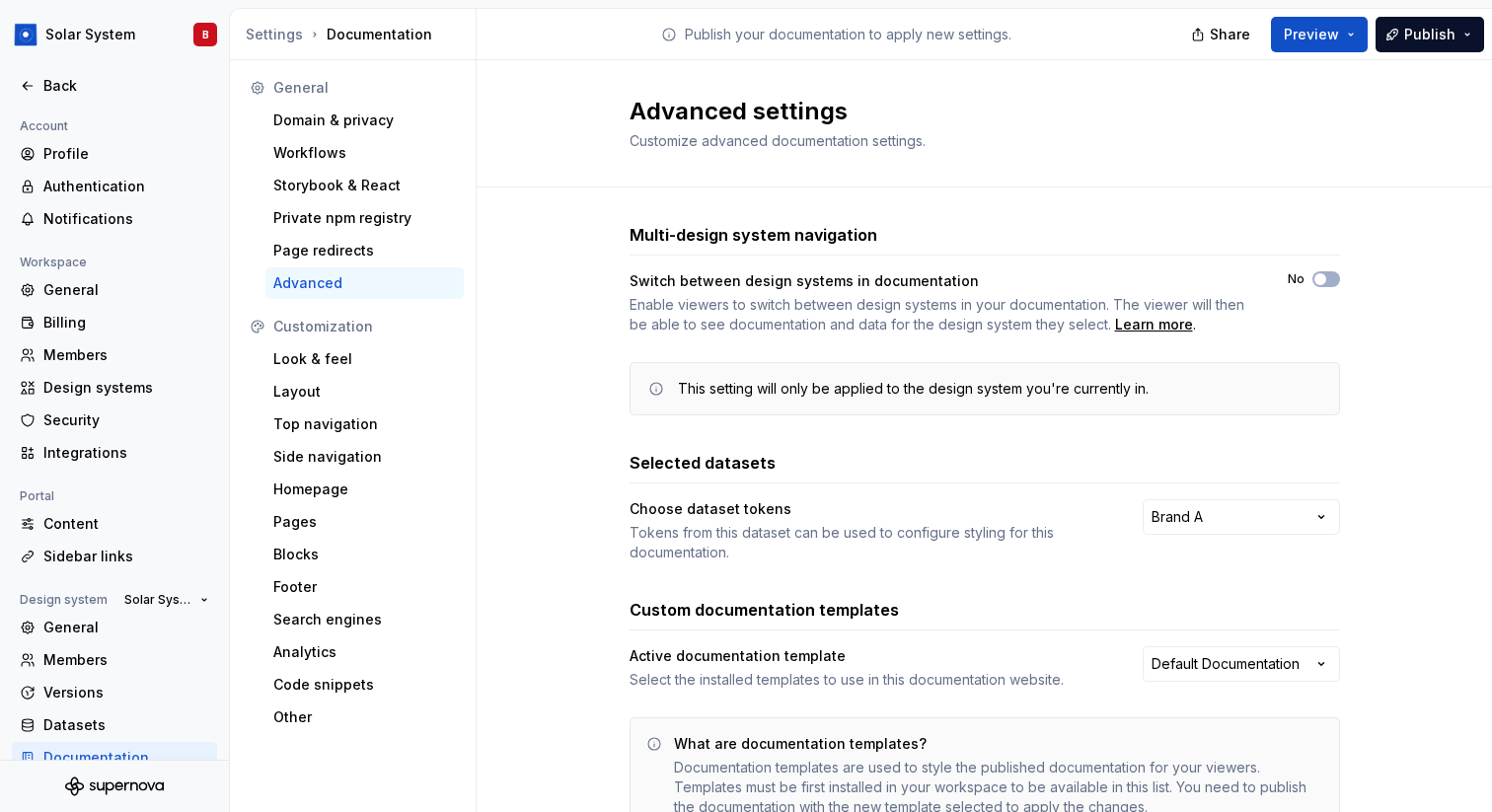 scroll, scrollTop: 115, scrollLeft: 0, axis: vertical 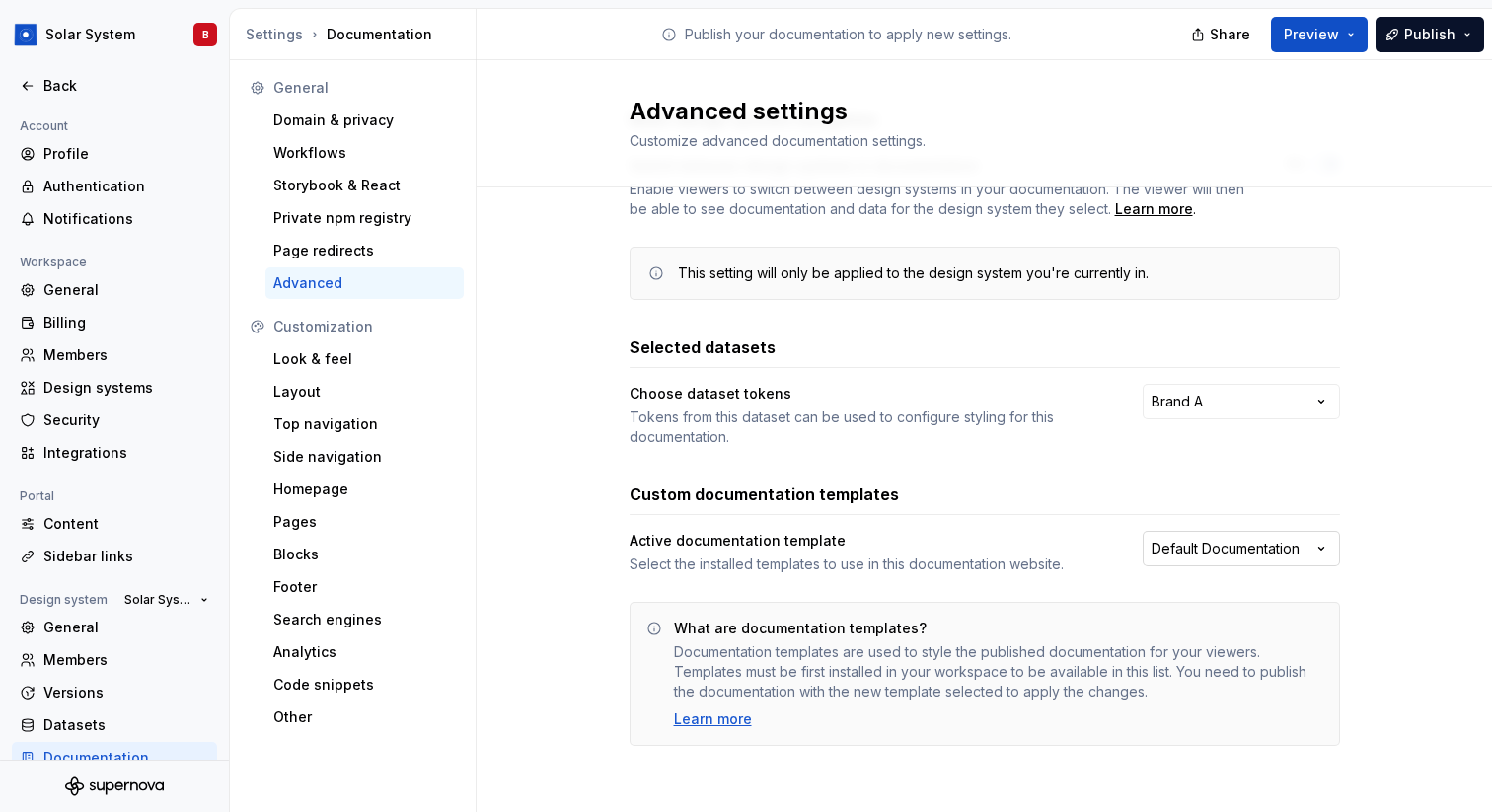 click on "Solar System B Back Account Profile Authentication Notifications Workspace General Billing Members Design systems Security Integrations Portal Content Sidebar links Design system Solar System General Members Versions Datasets Documentation Settings Documentation Publish your documentation to apply new settings. Share Preview Publish General Domain & privacy Workflows Storybook & React Private npm registry Page redirects Advanced Customization Look & feel Layout Top navigation Side navigation Homepage Pages Blocks Footer Search engines Analytics Code snippets Other Advanced settings Customize advanced documentation settings. Multi-design system navigation Switch between design systems in documentation Enable viewers to switch between design systems in your documentation. The viewer will then be able to see documentation and data for the design system they select.   Learn more . No This setting will only be applied to the design system you're currently in. Selected datasets Choose dataset tokens Brand A   * LH" at bounding box center [746, 406] 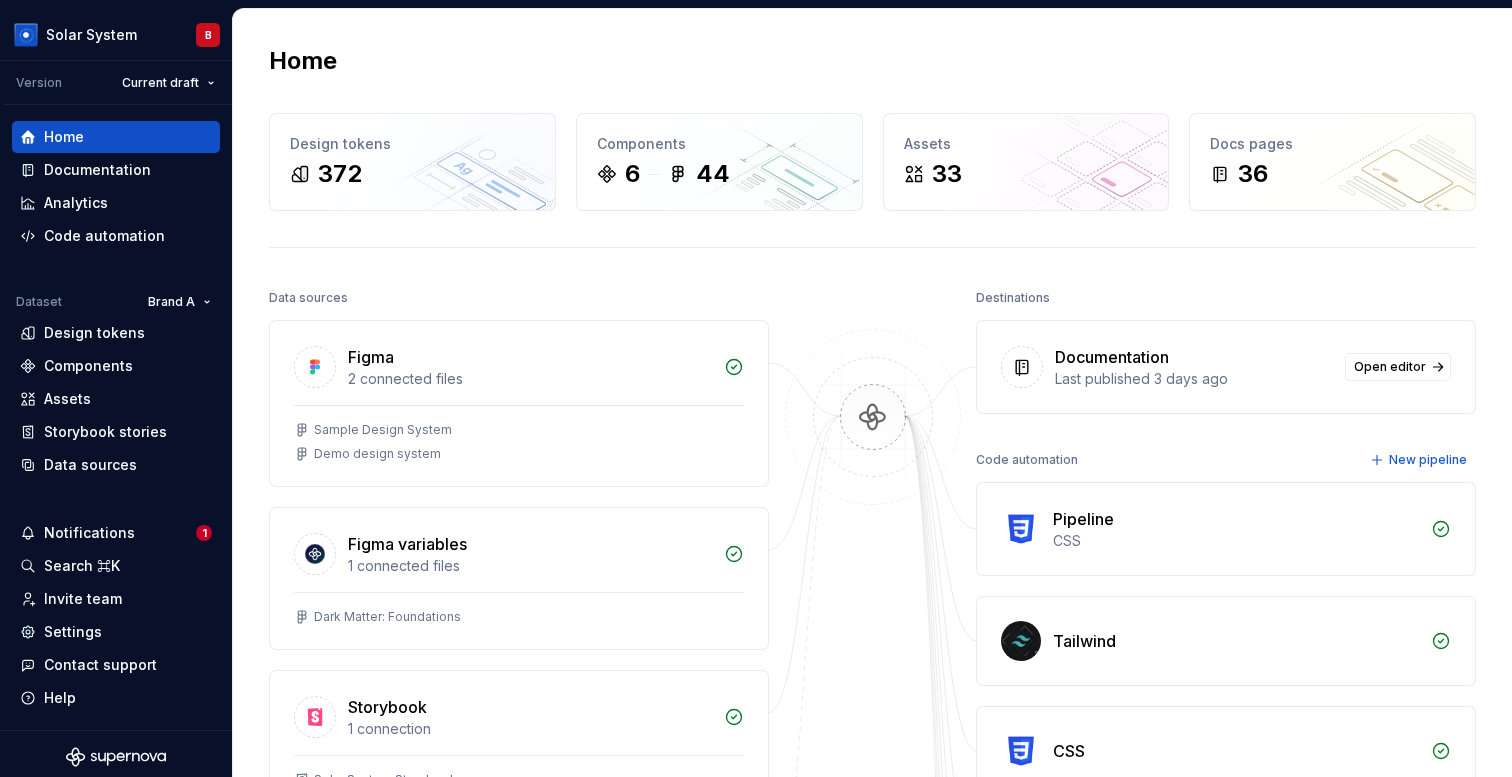 scroll, scrollTop: 0, scrollLeft: 0, axis: both 